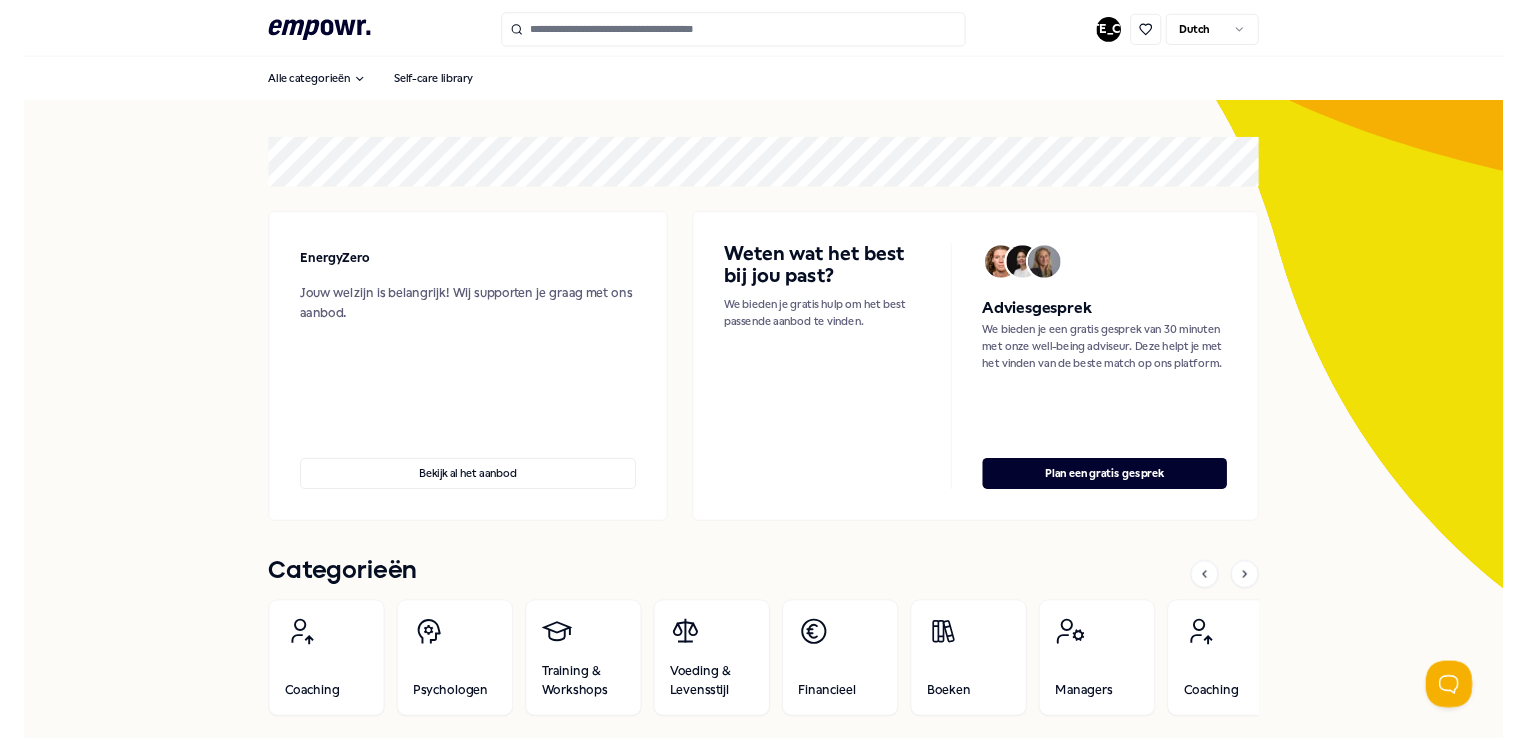 scroll, scrollTop: 0, scrollLeft: 0, axis: both 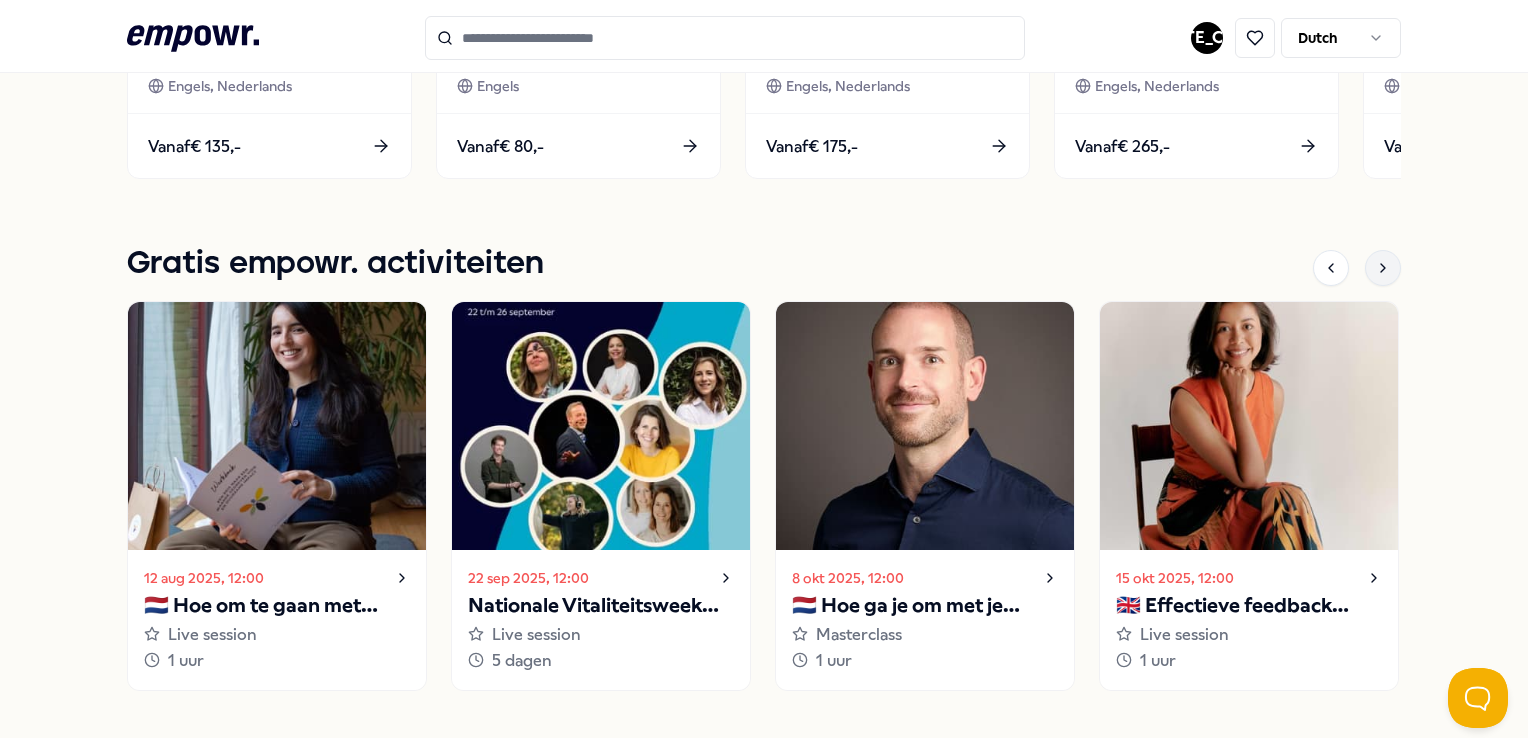 click at bounding box center [1383, 268] 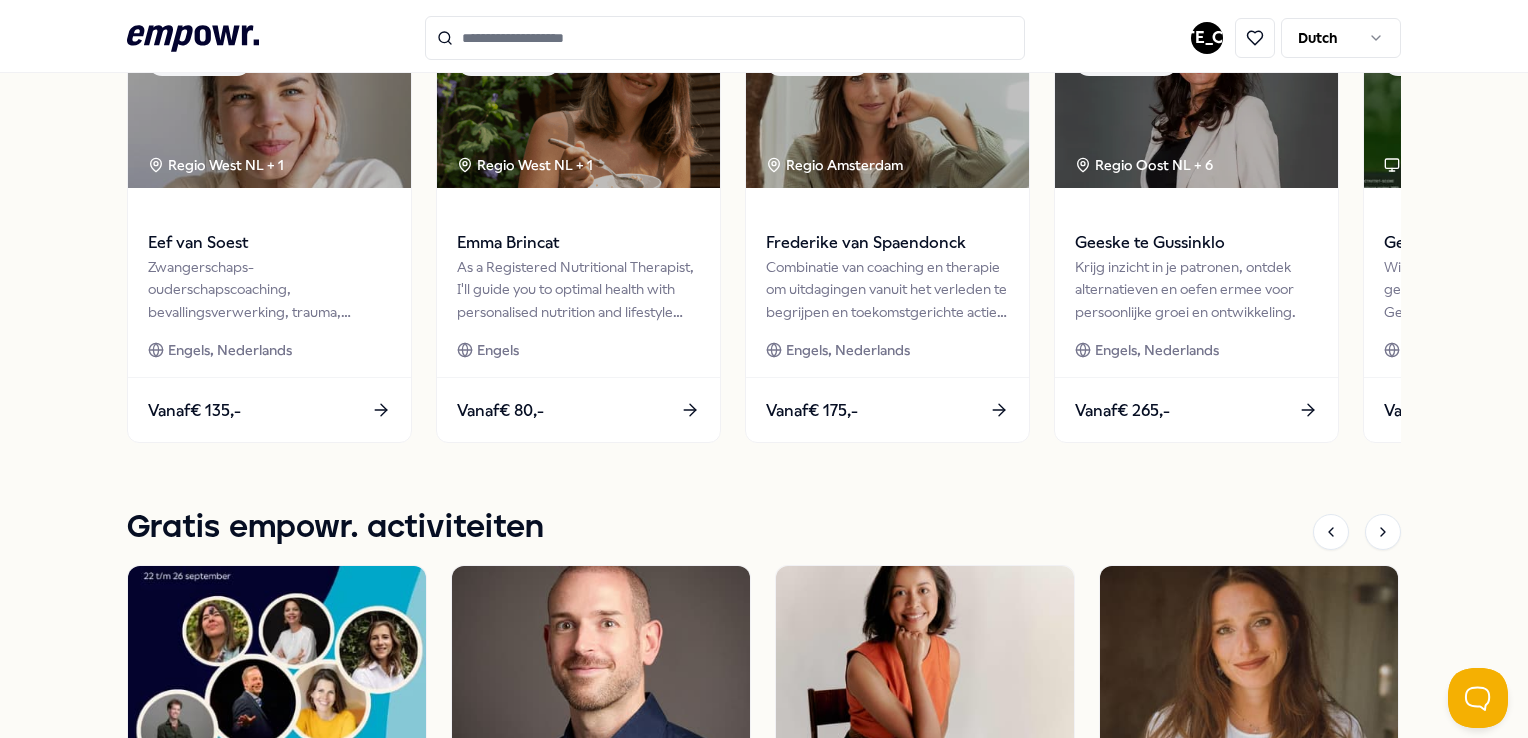 scroll, scrollTop: 784, scrollLeft: 0, axis: vertical 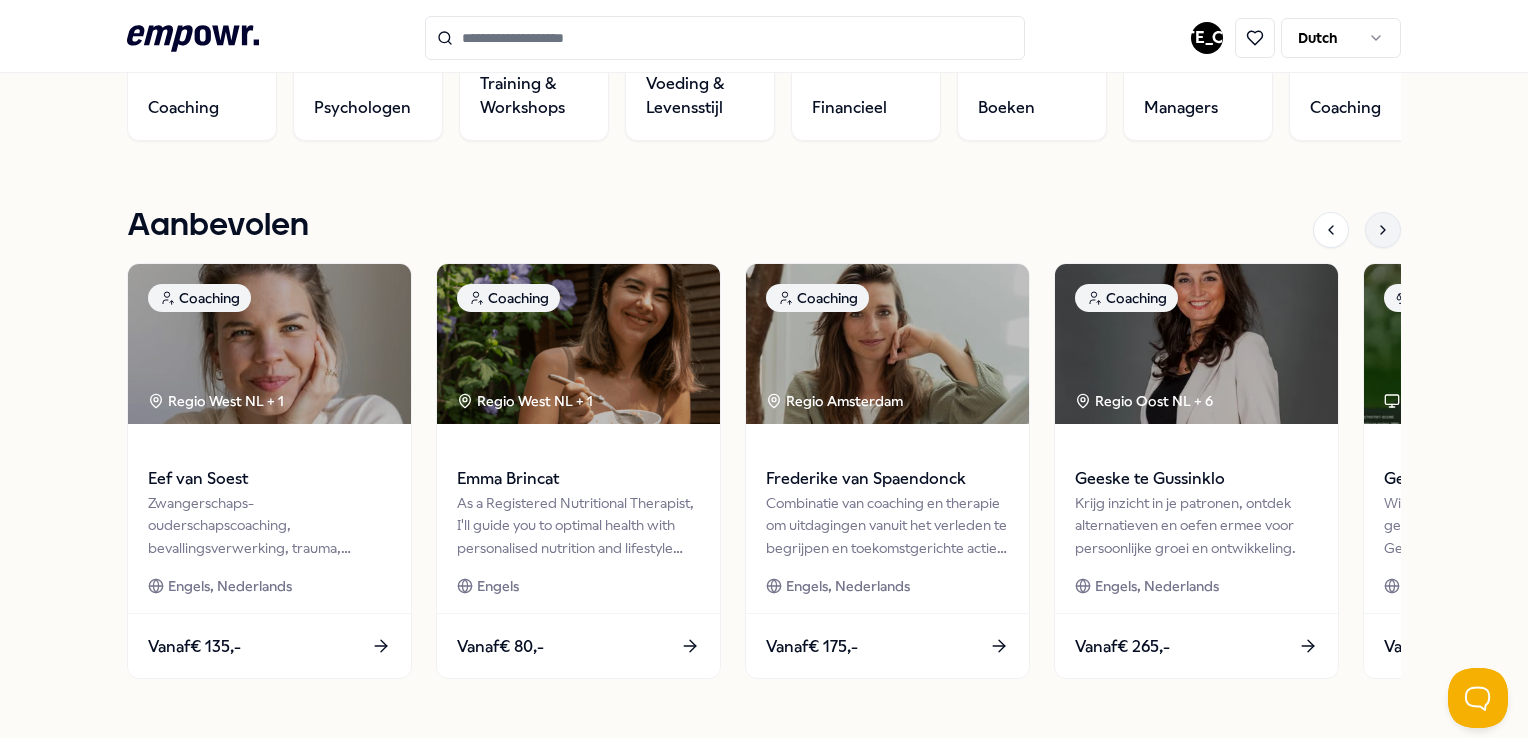 click at bounding box center (1383, 230) 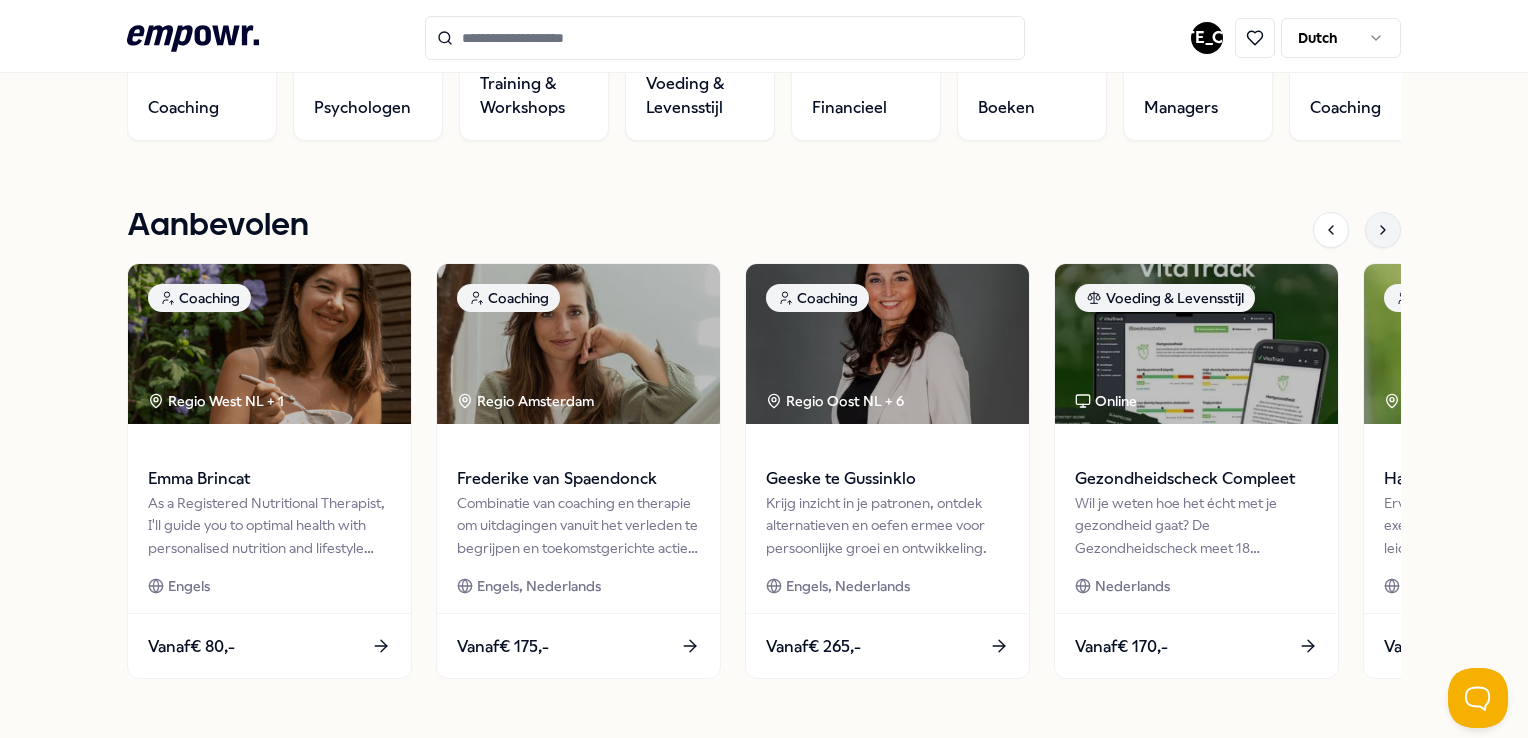 click at bounding box center [1383, 230] 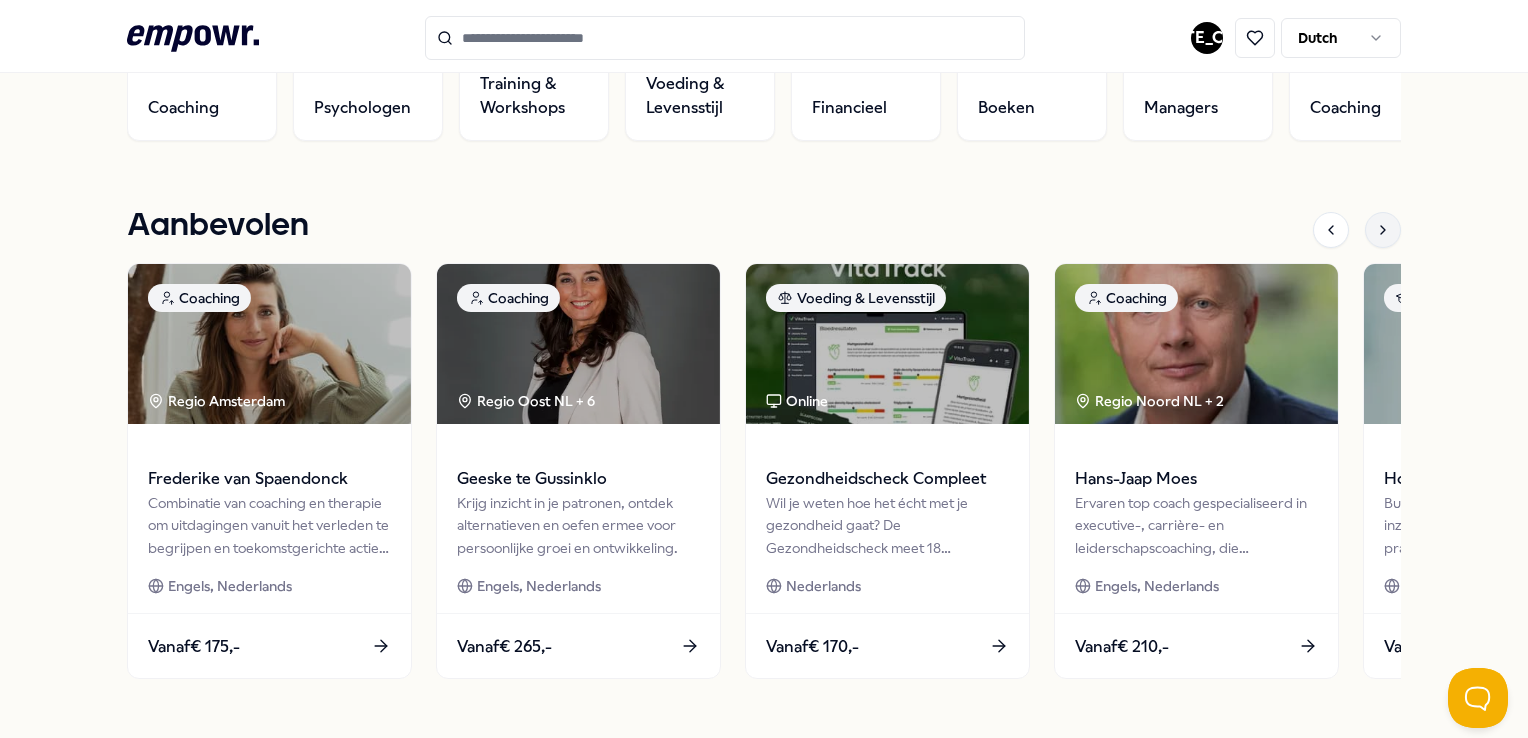 click at bounding box center (1383, 230) 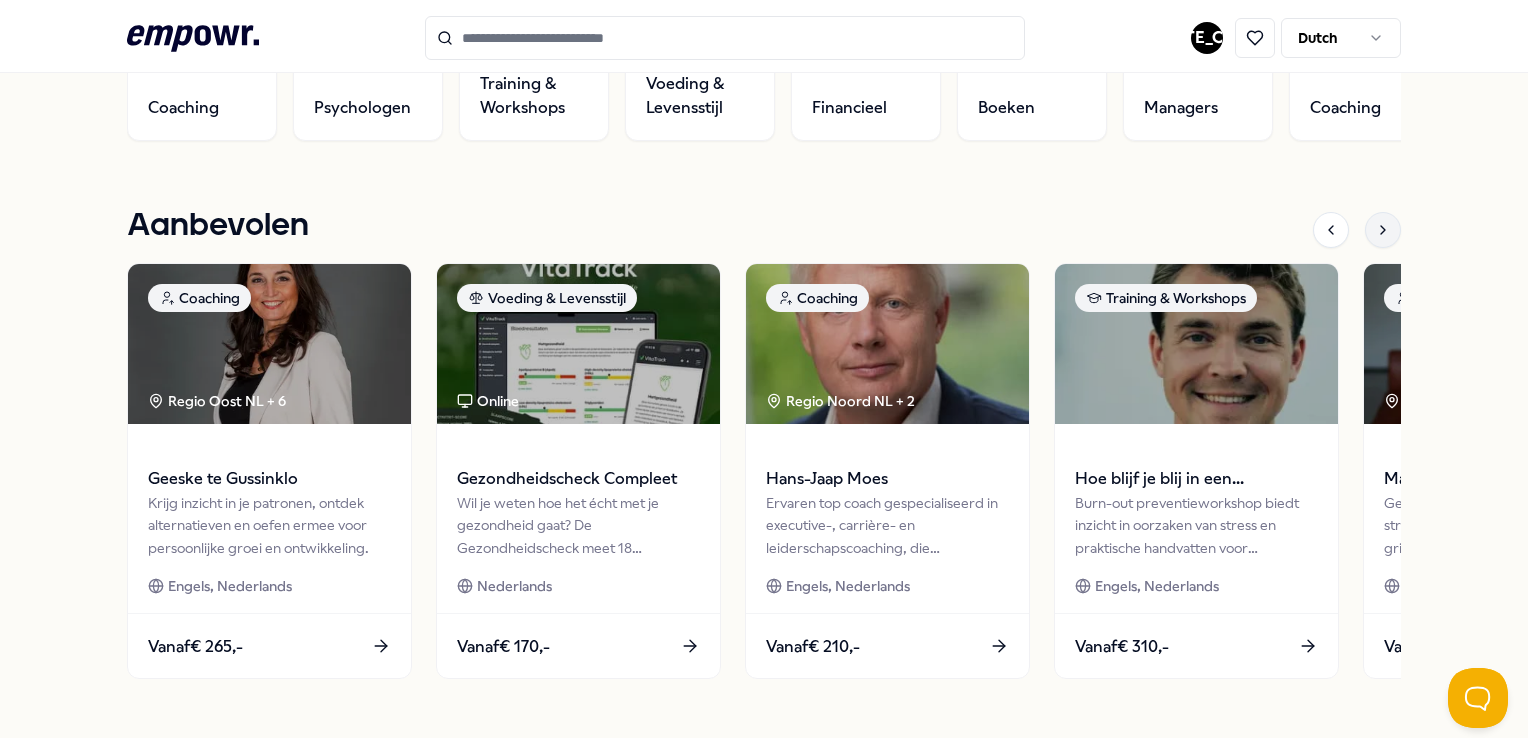 click at bounding box center (1383, 230) 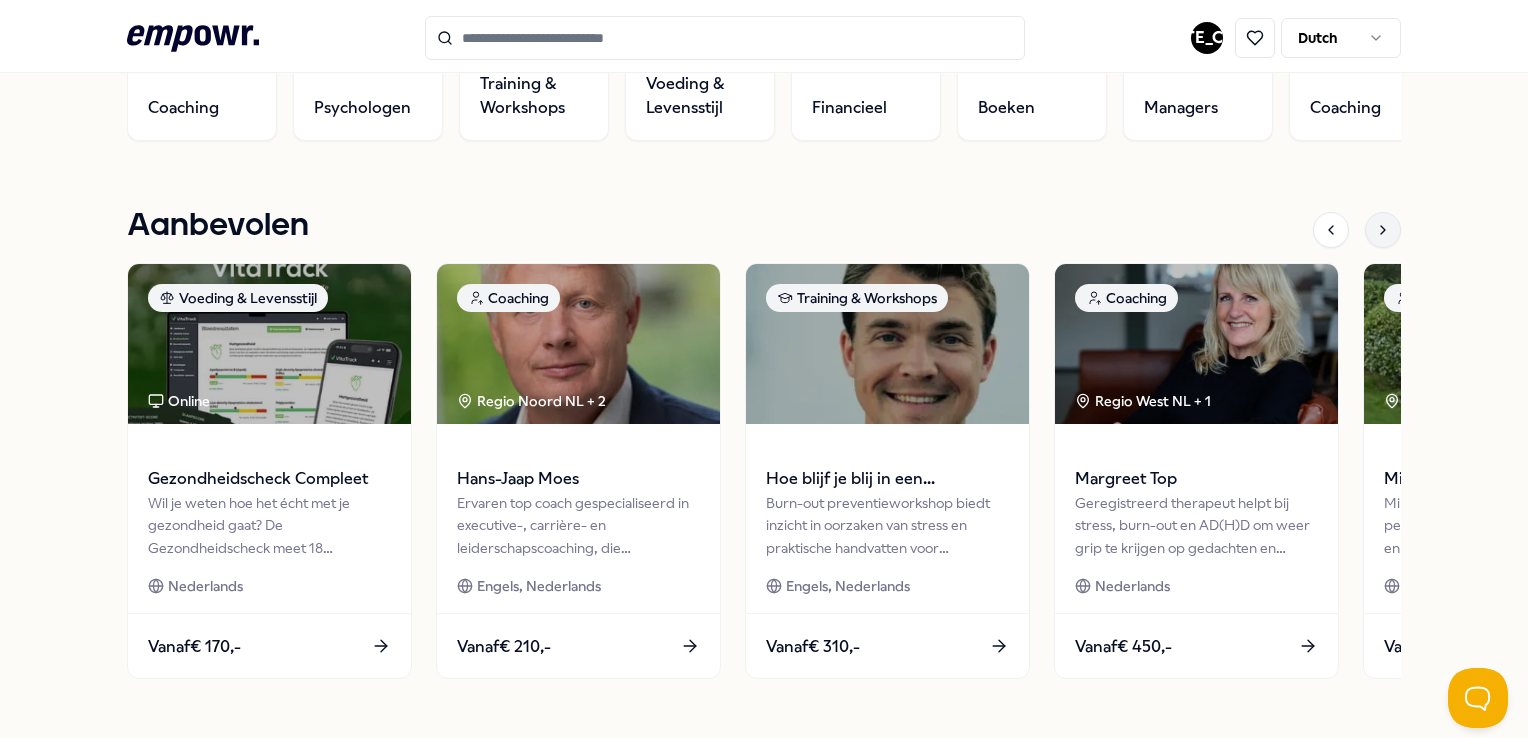 click at bounding box center (1383, 230) 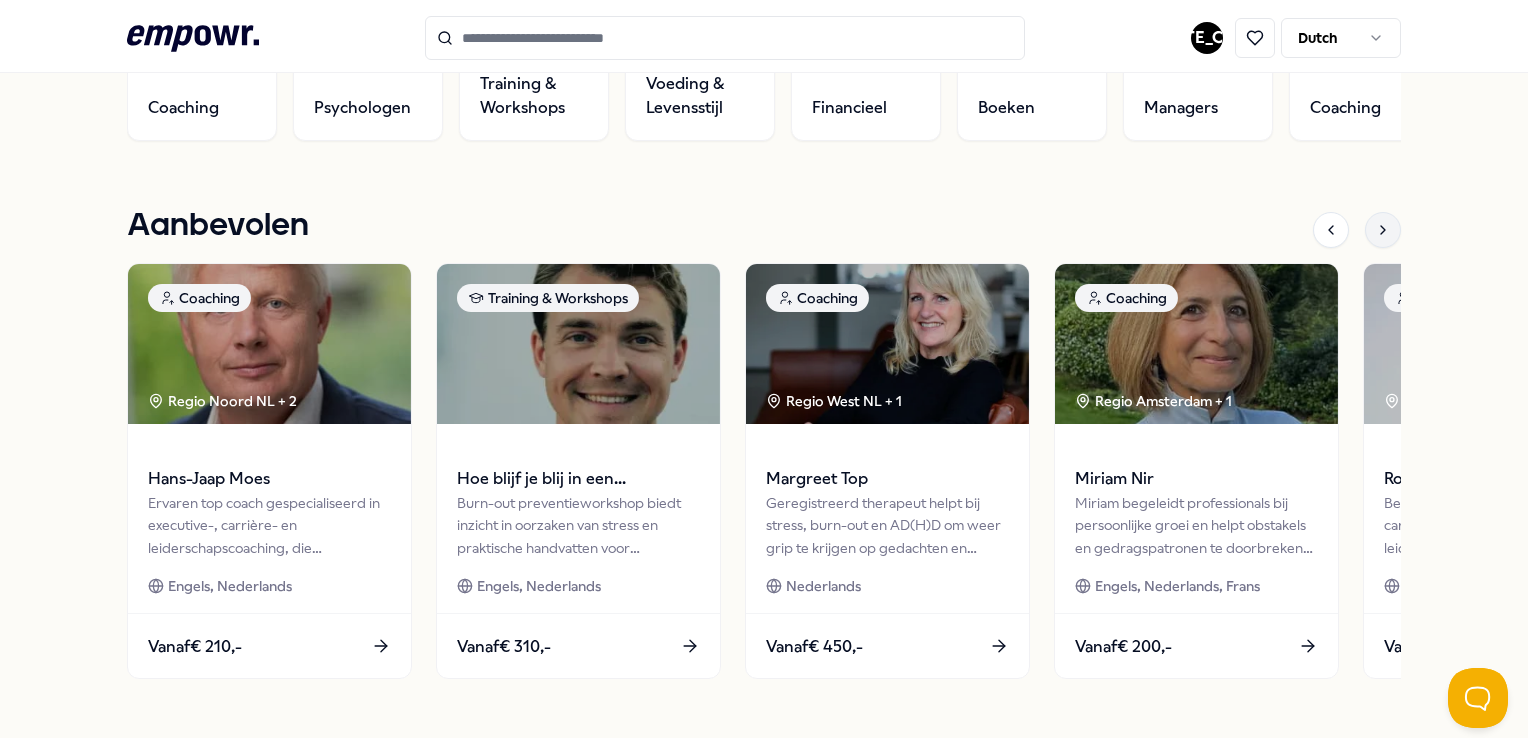 click at bounding box center [1383, 230] 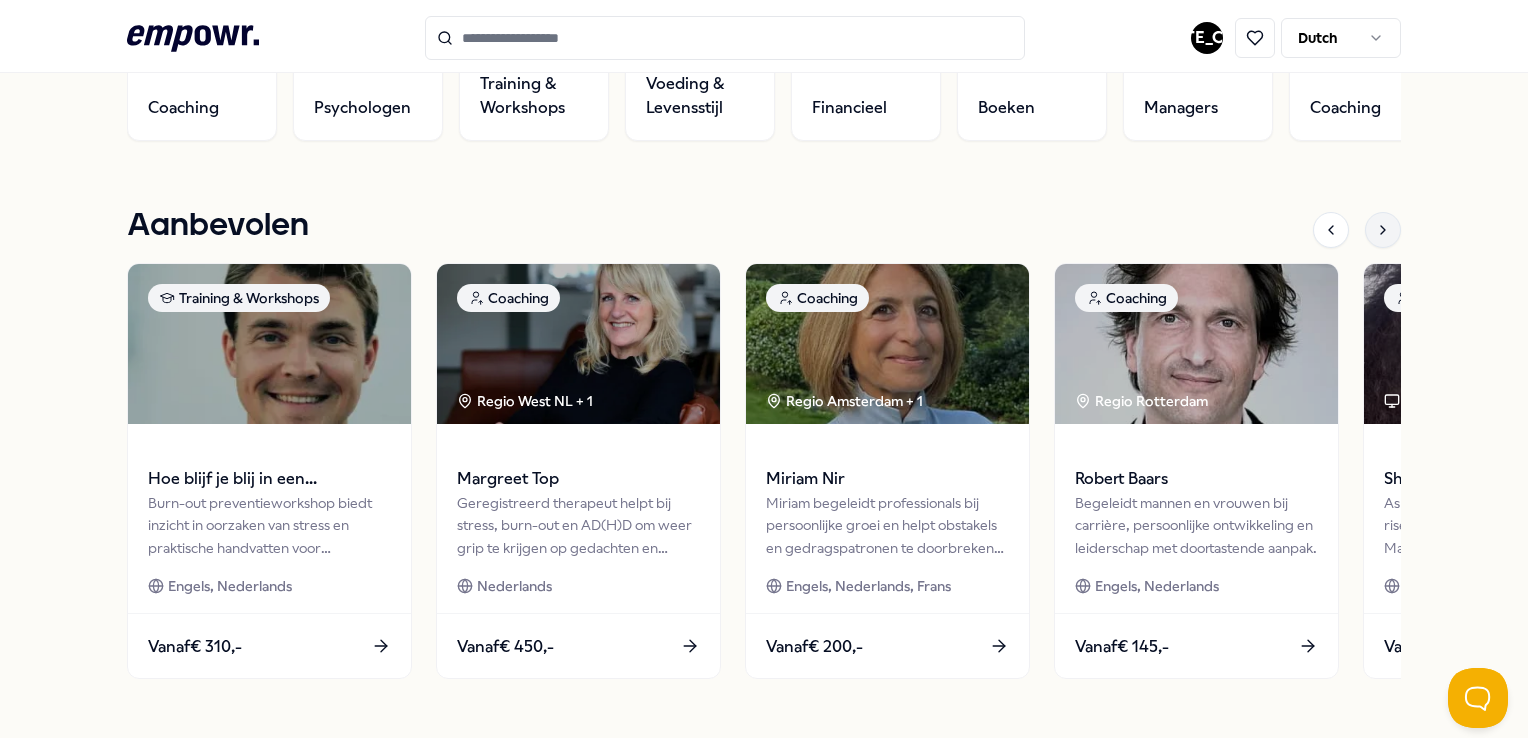 click at bounding box center (1383, 230) 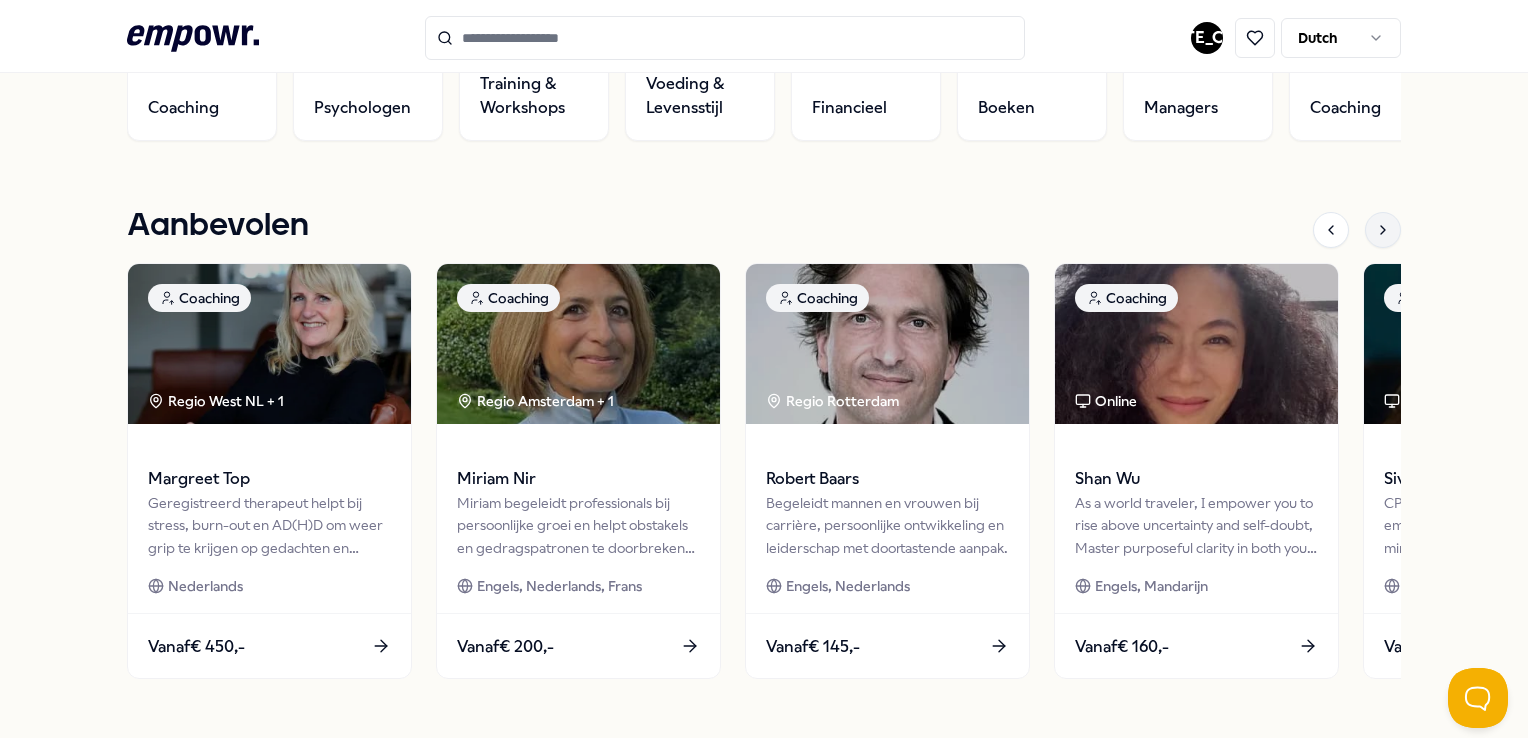 click at bounding box center [1383, 230] 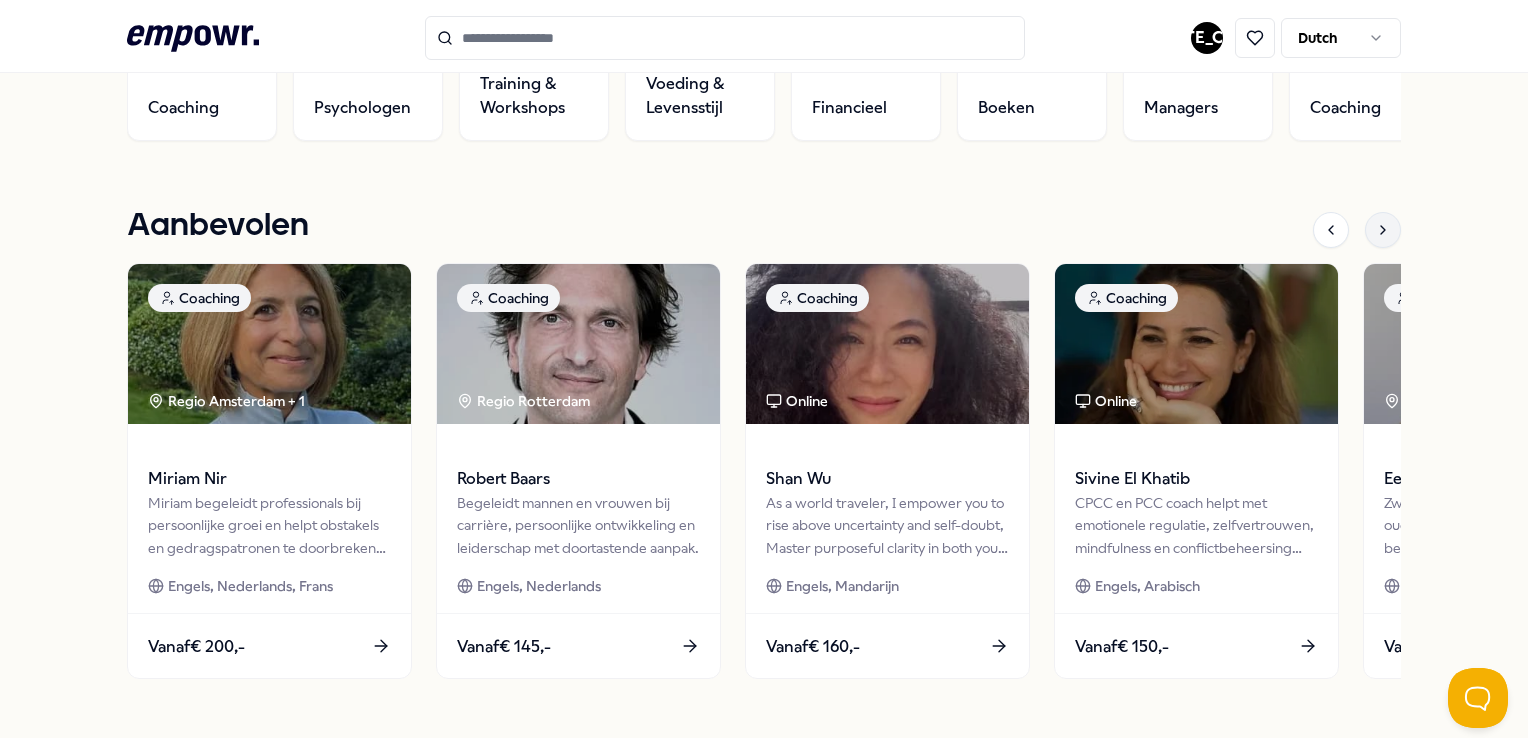click at bounding box center [1383, 230] 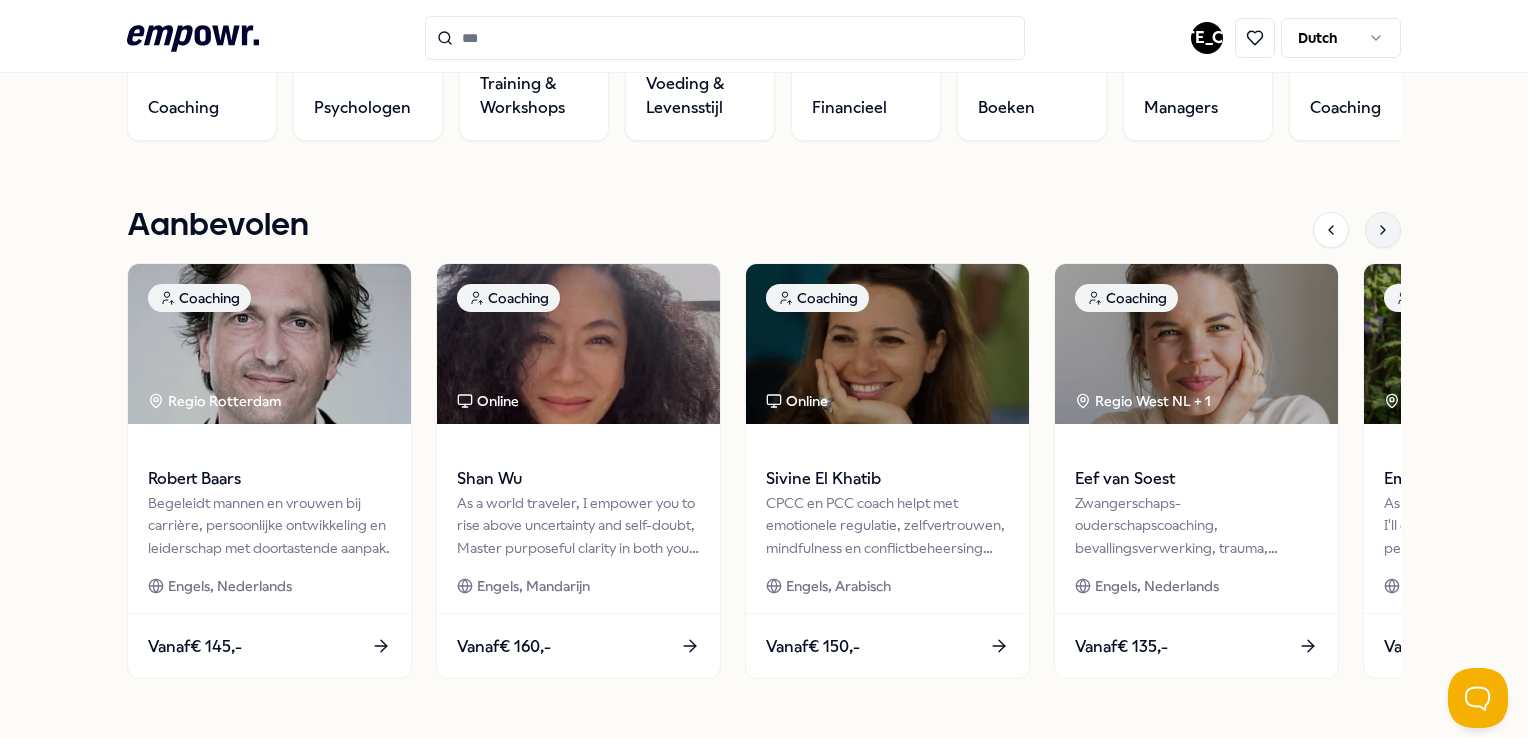 click at bounding box center (1383, 230) 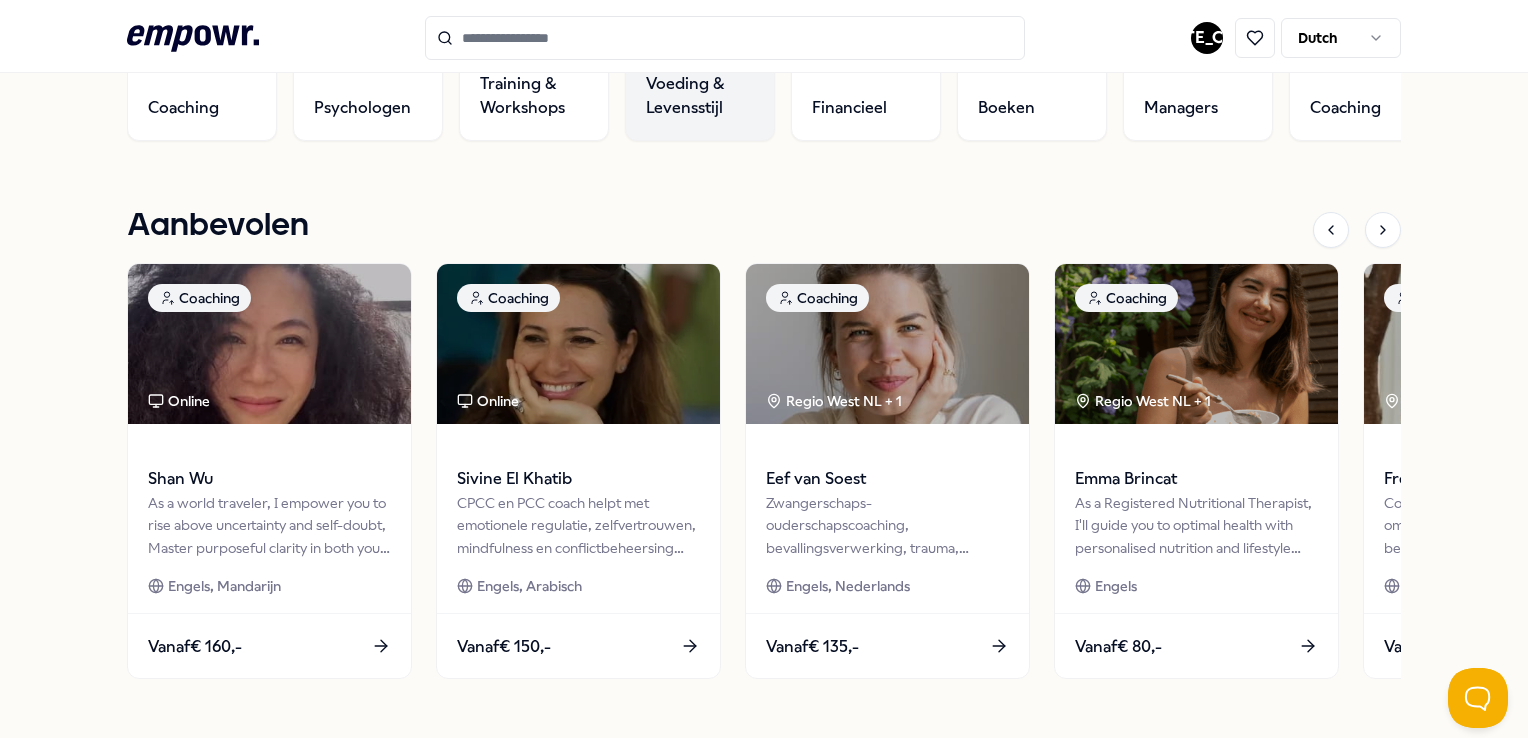 click on "Voeding & Levensstijl" at bounding box center (700, 96) 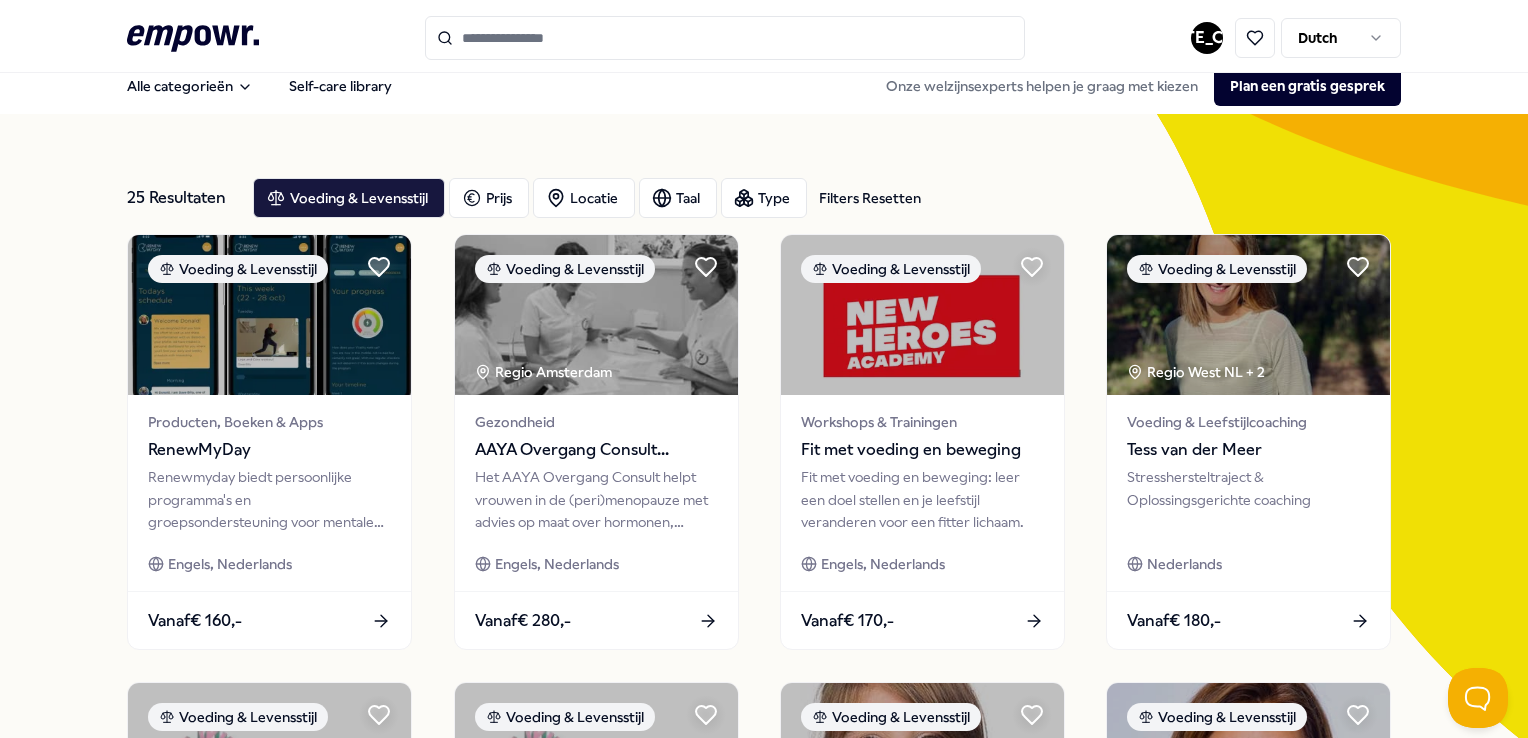 scroll, scrollTop: 0, scrollLeft: 0, axis: both 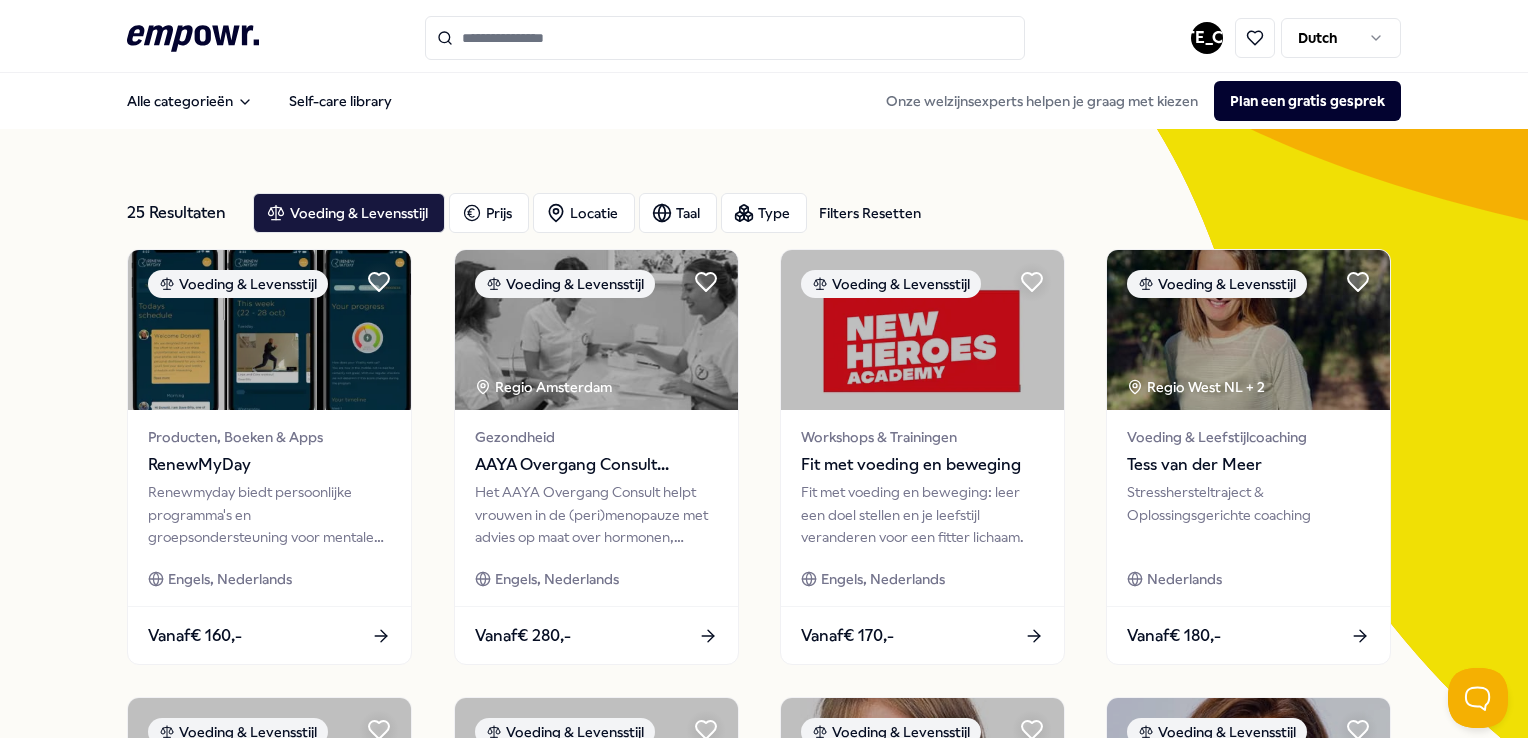 click on ".empowr-logo_svg__cls-1{fill:#03032f}" 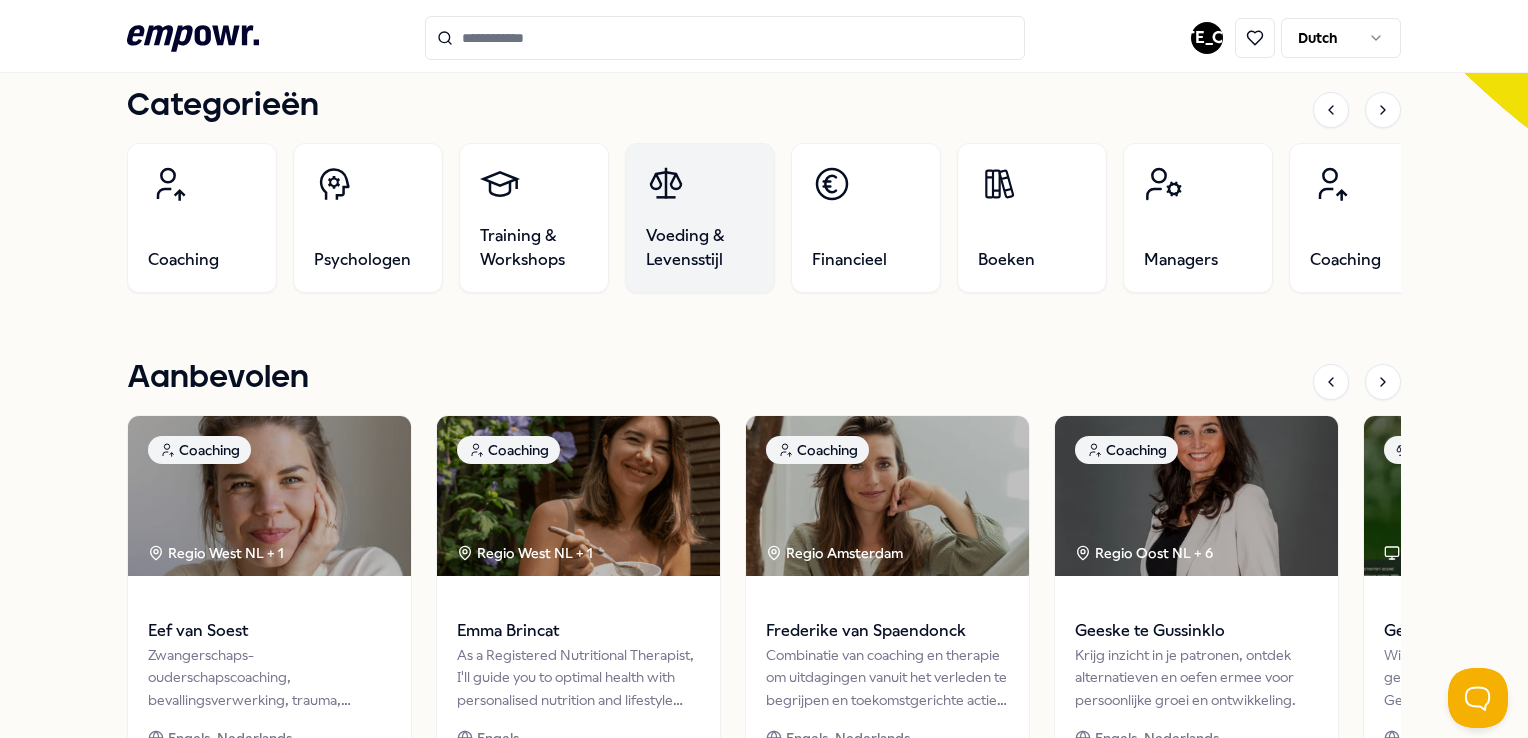 scroll, scrollTop: 600, scrollLeft: 0, axis: vertical 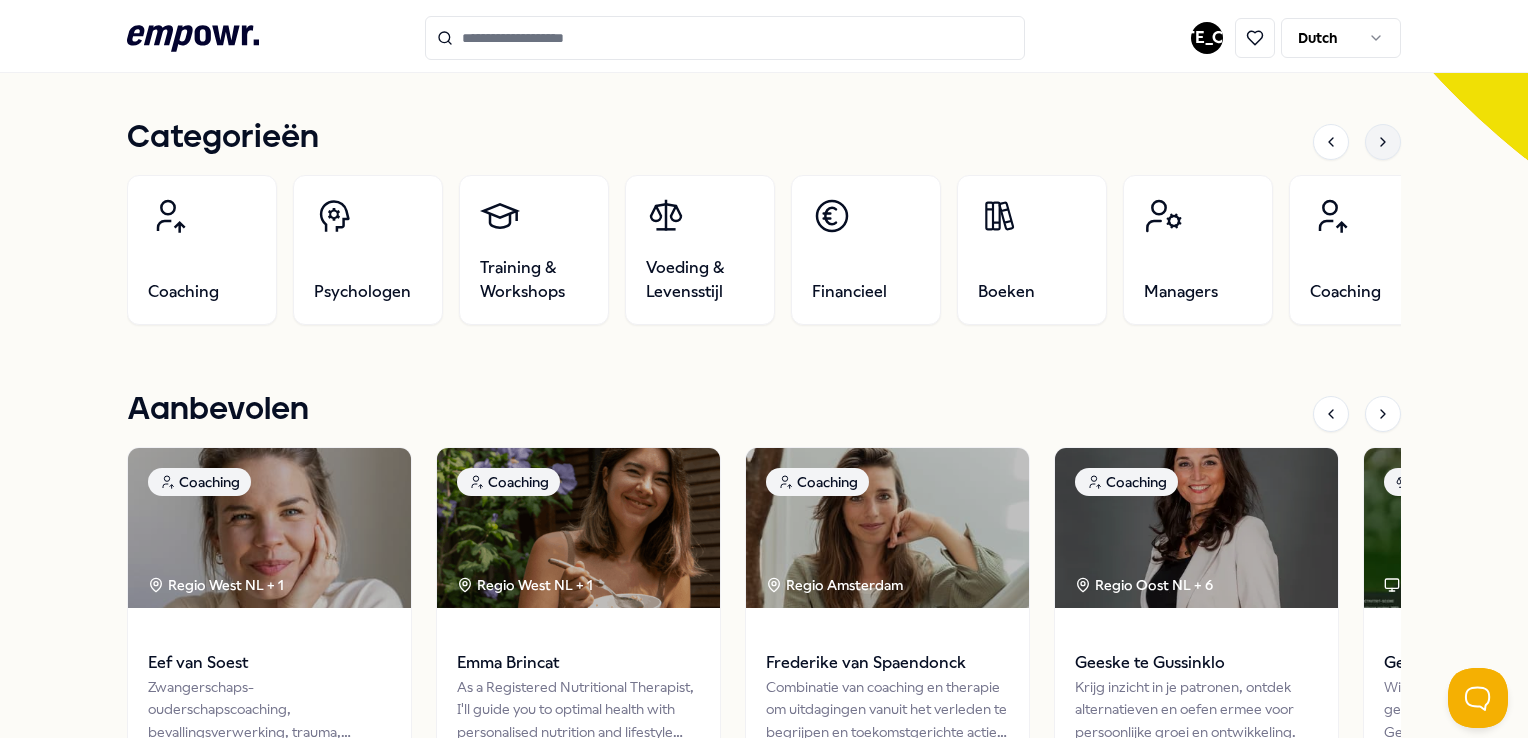 click 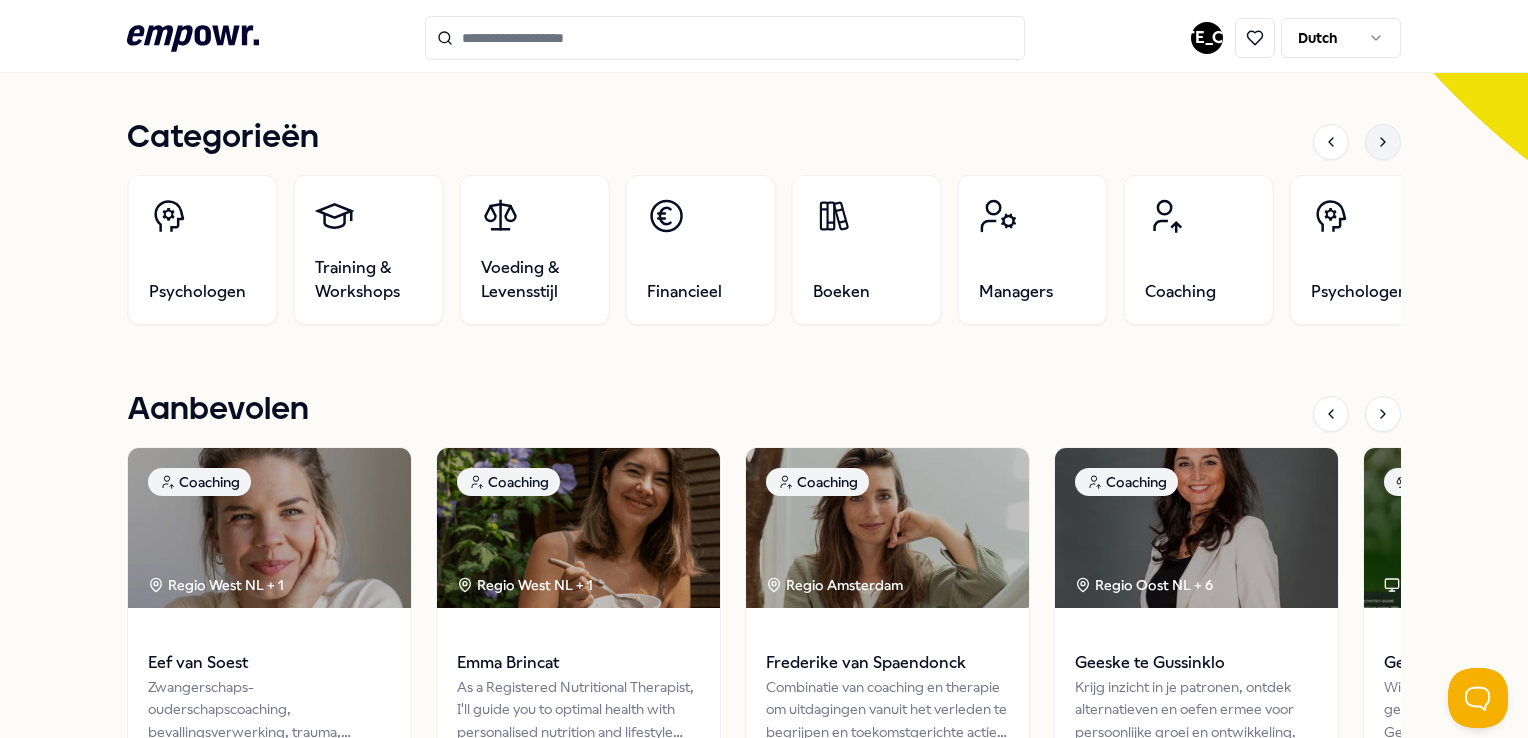 click 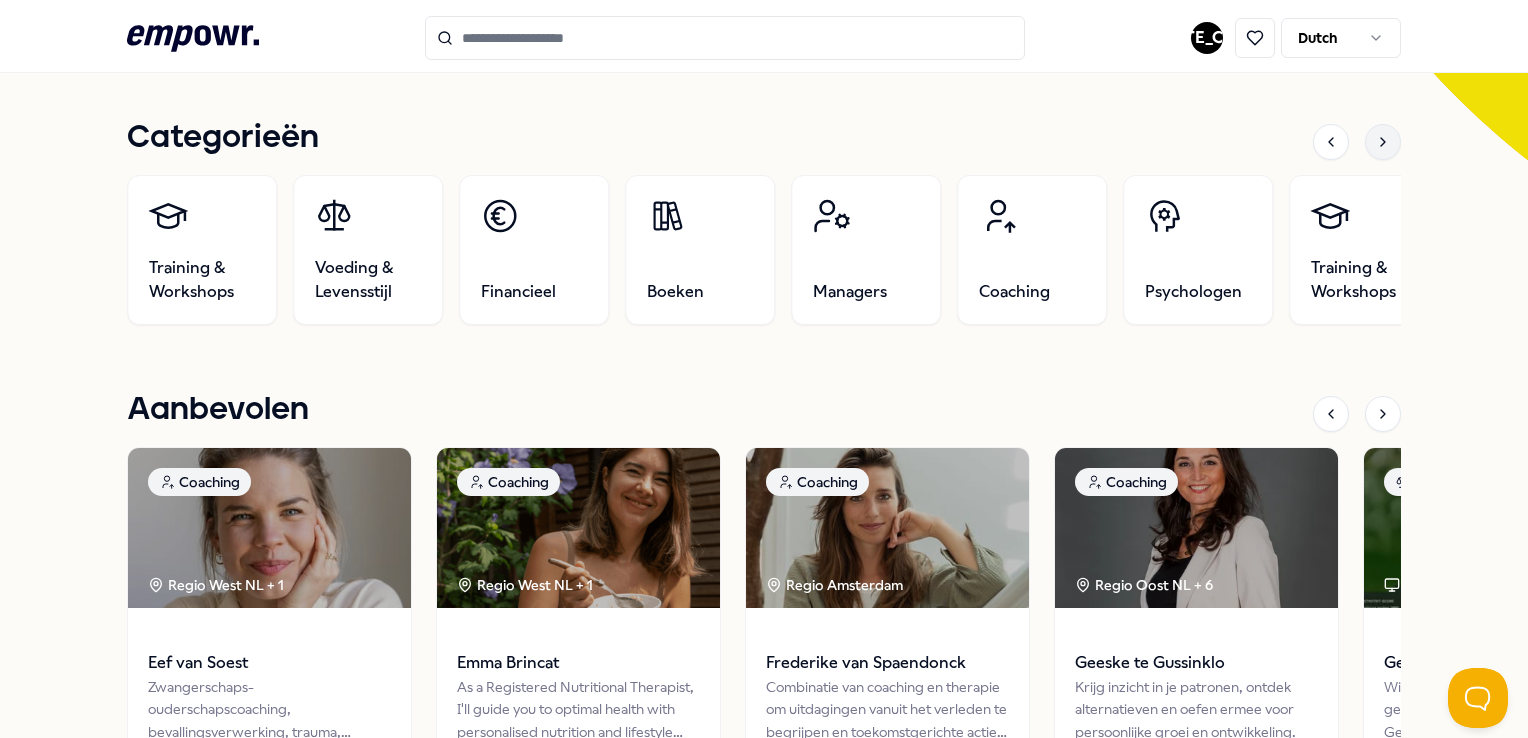 click 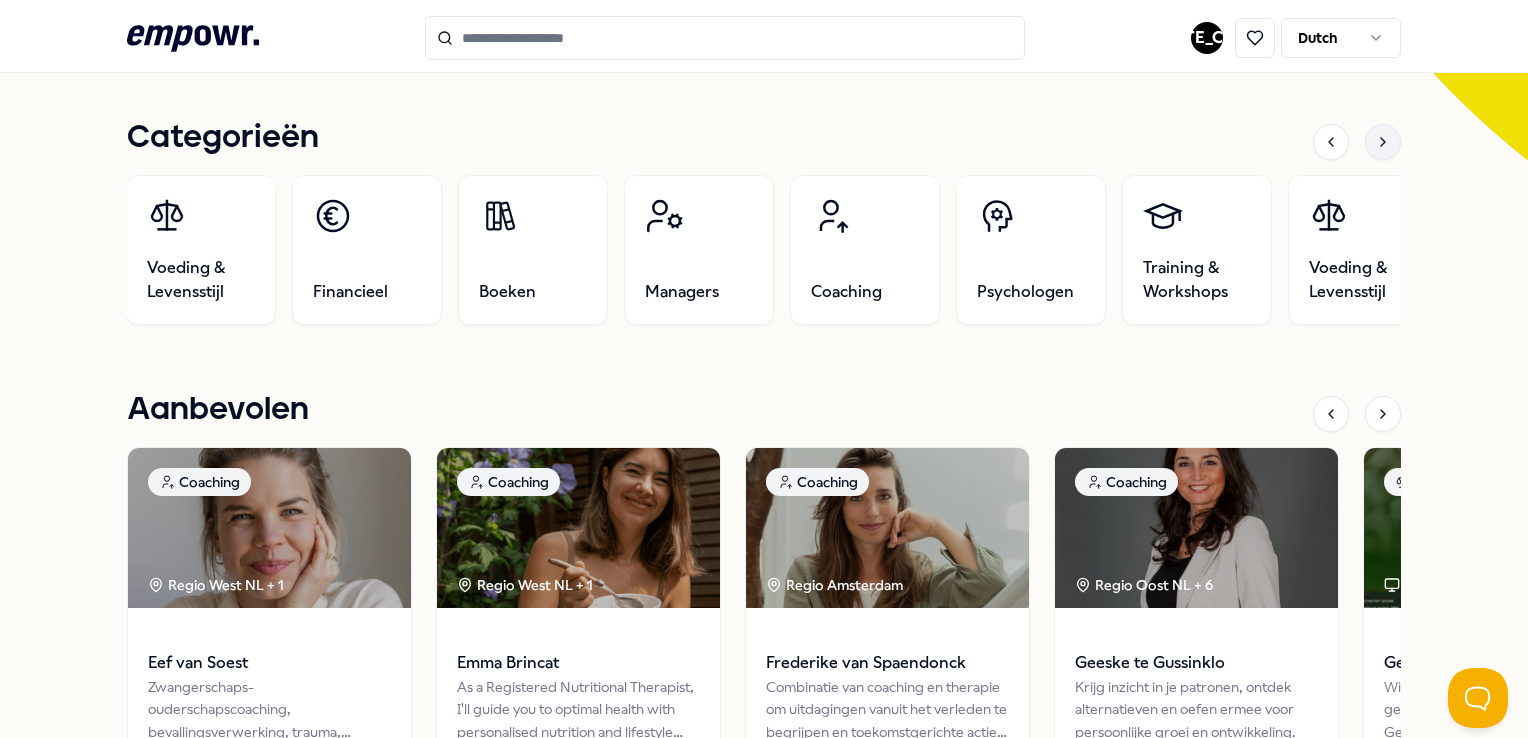 click 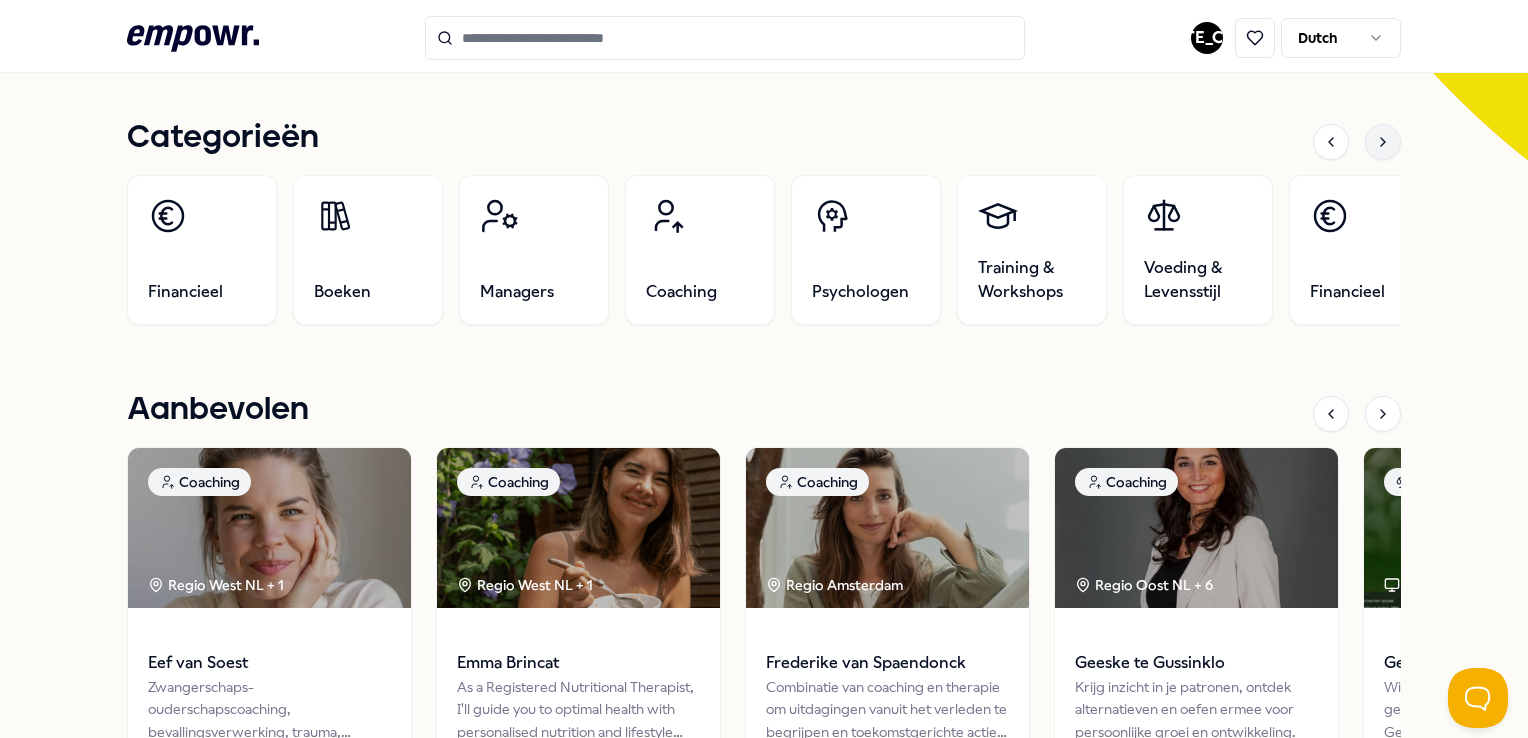 click 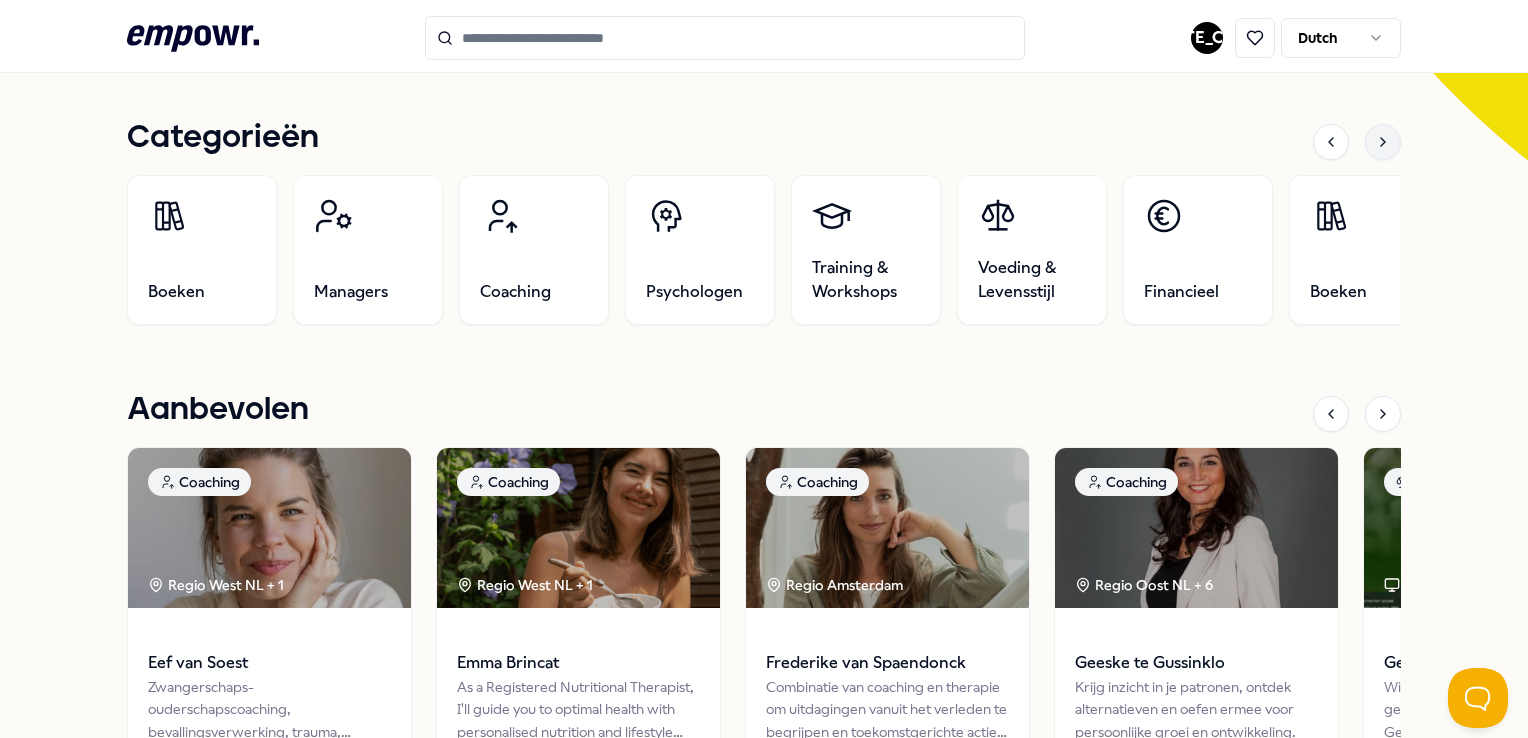 click at bounding box center [1383, 142] 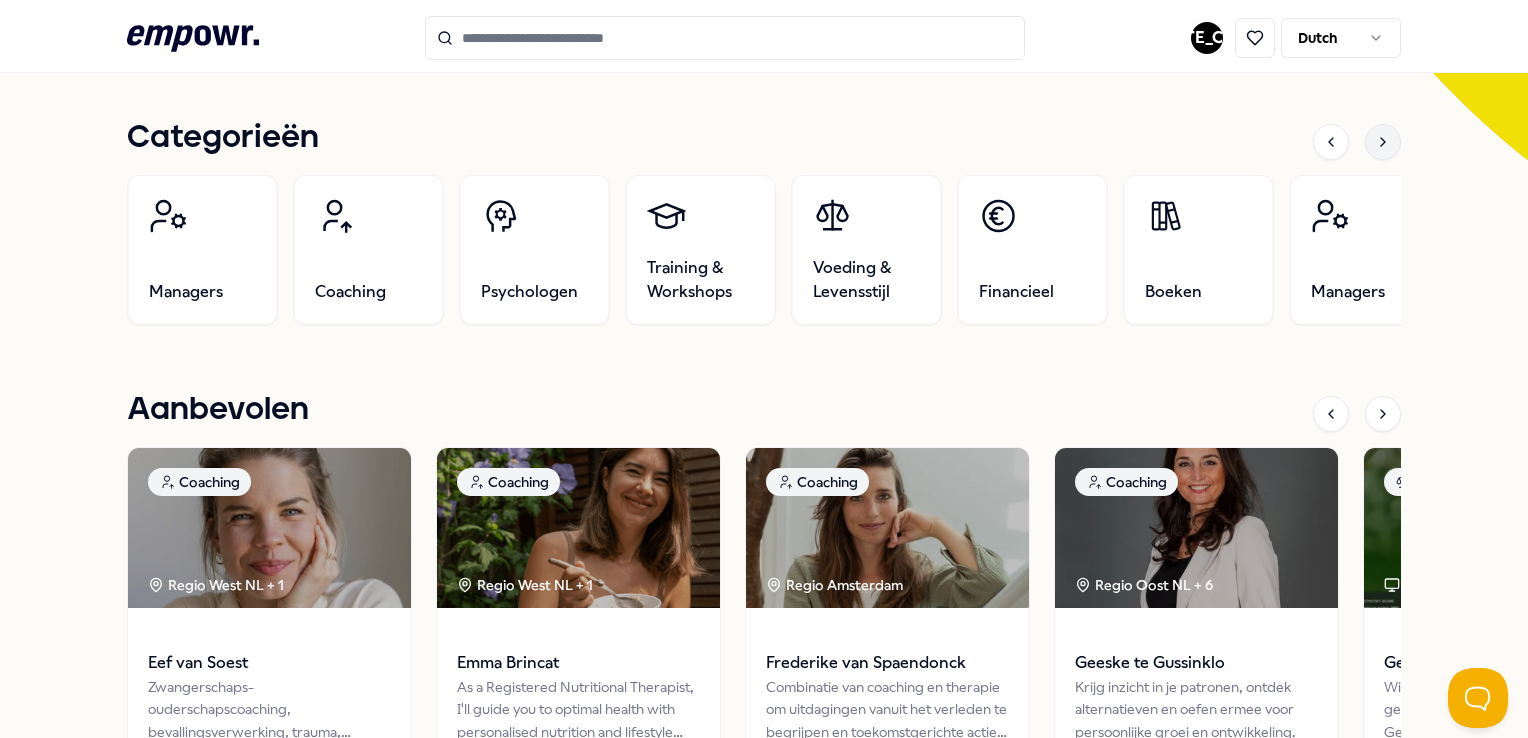 click at bounding box center [1383, 142] 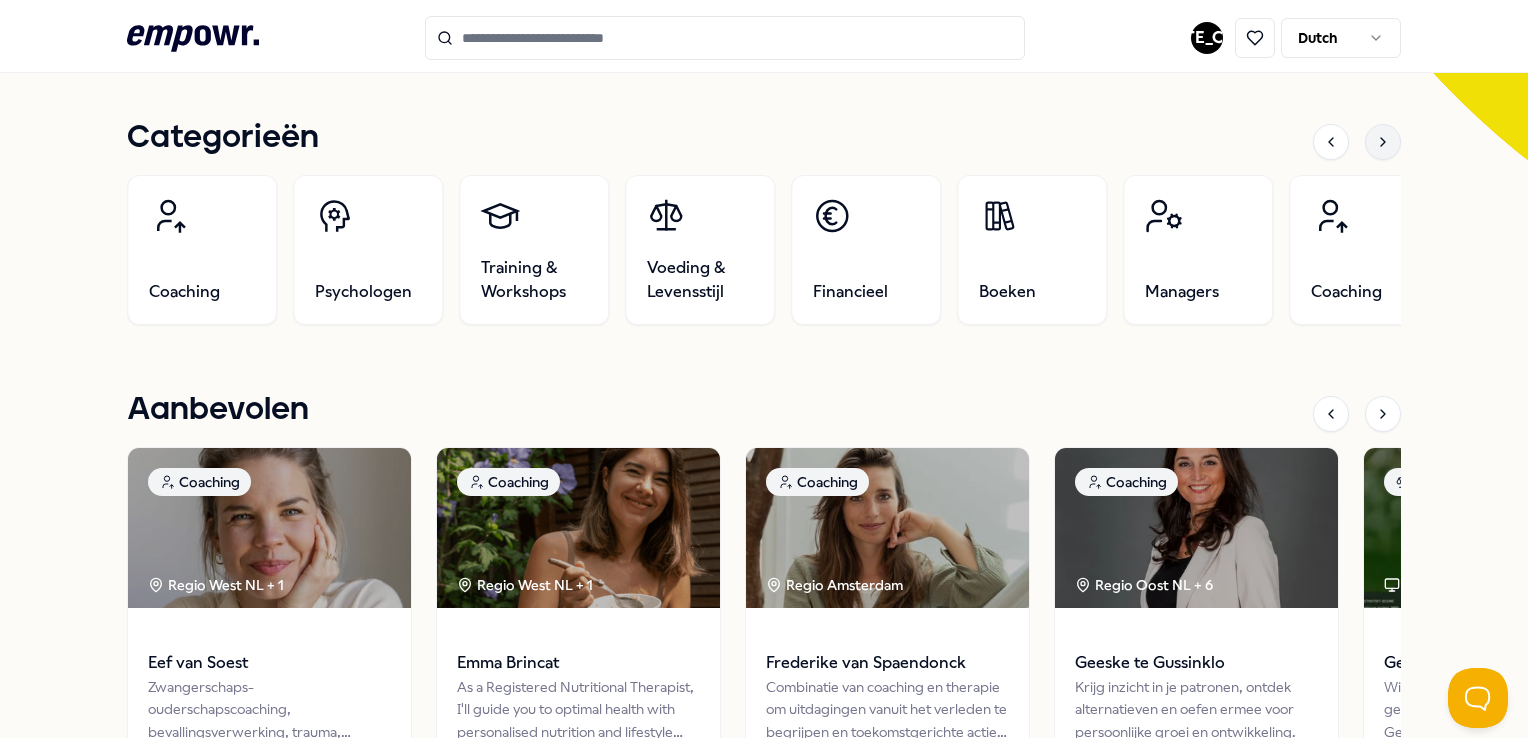 click at bounding box center [1383, 142] 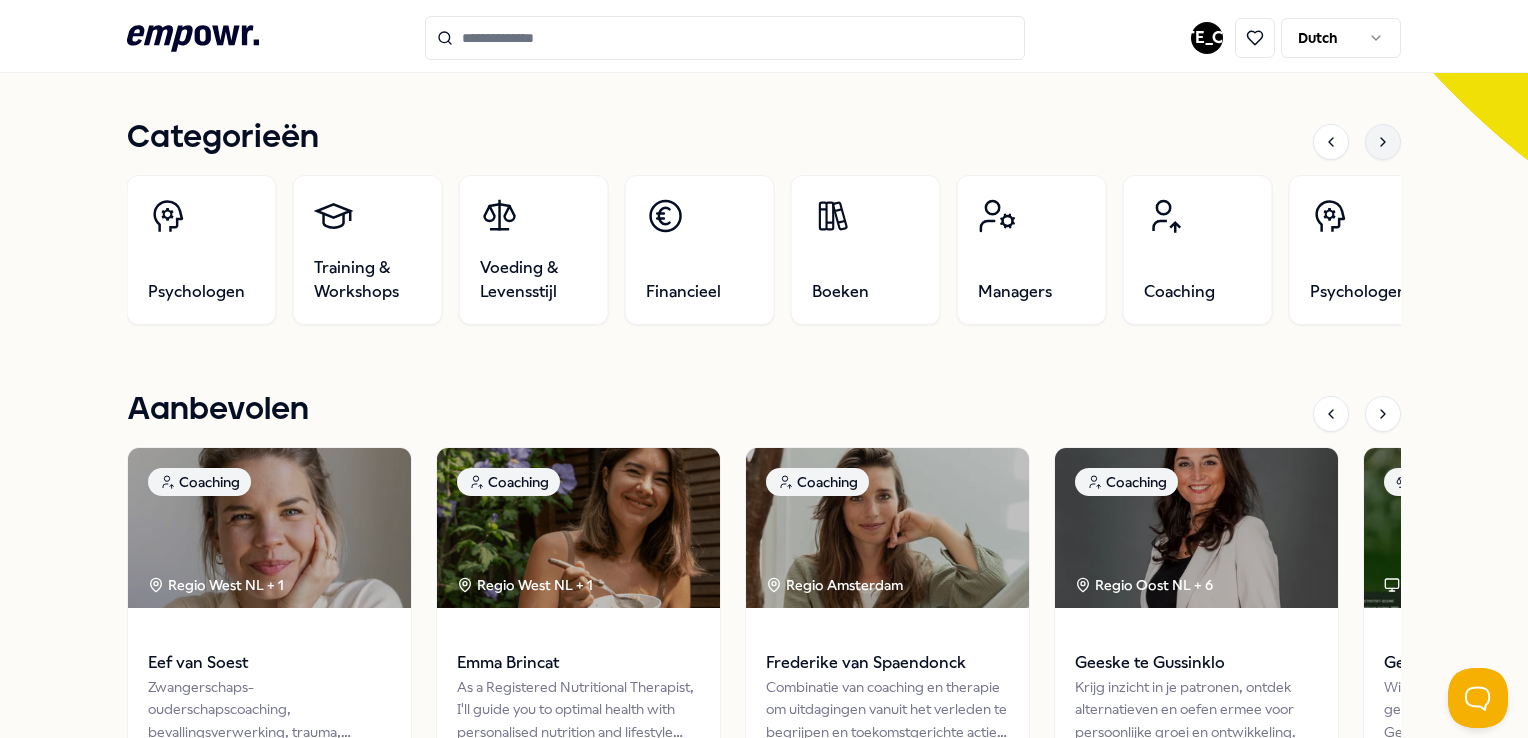 click at bounding box center [1383, 142] 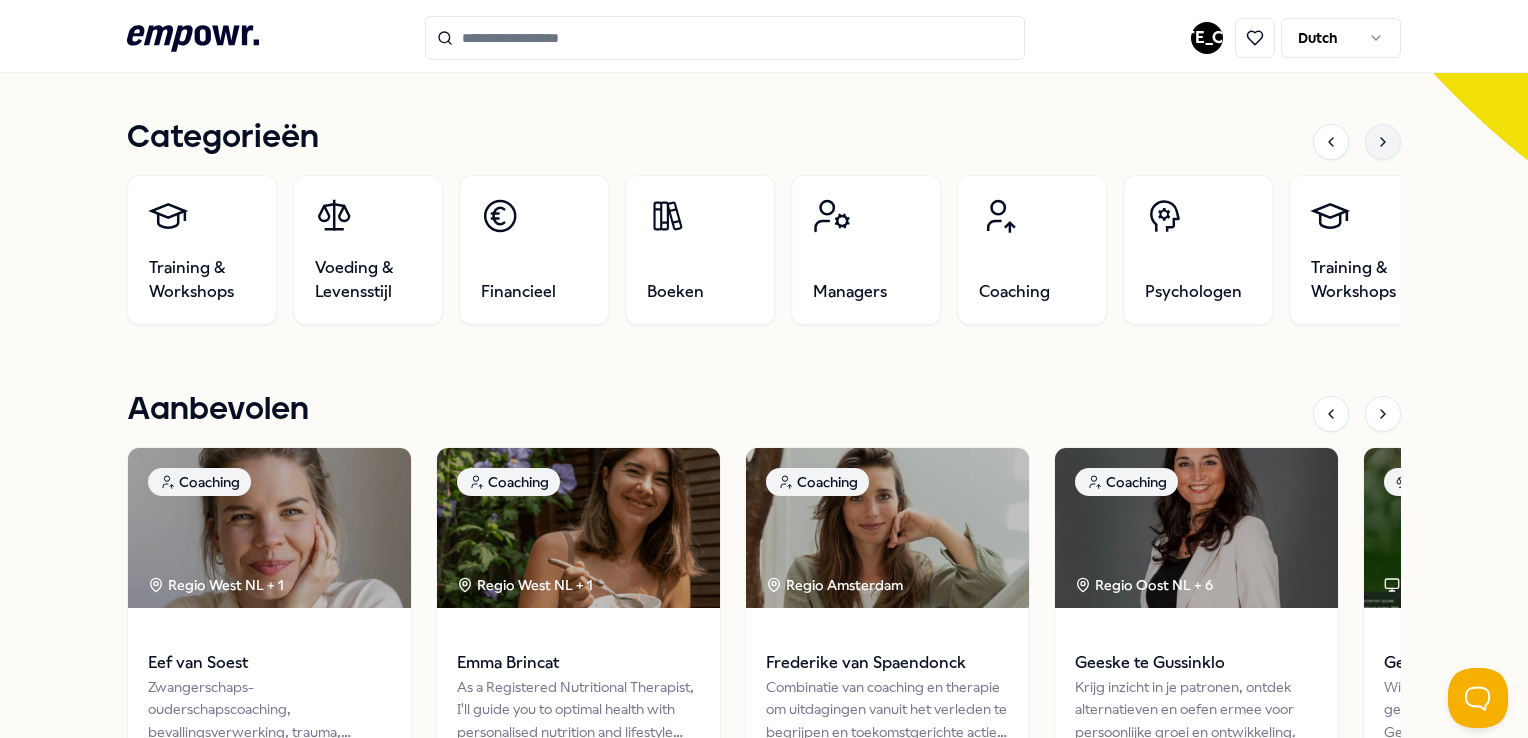 click at bounding box center [1383, 142] 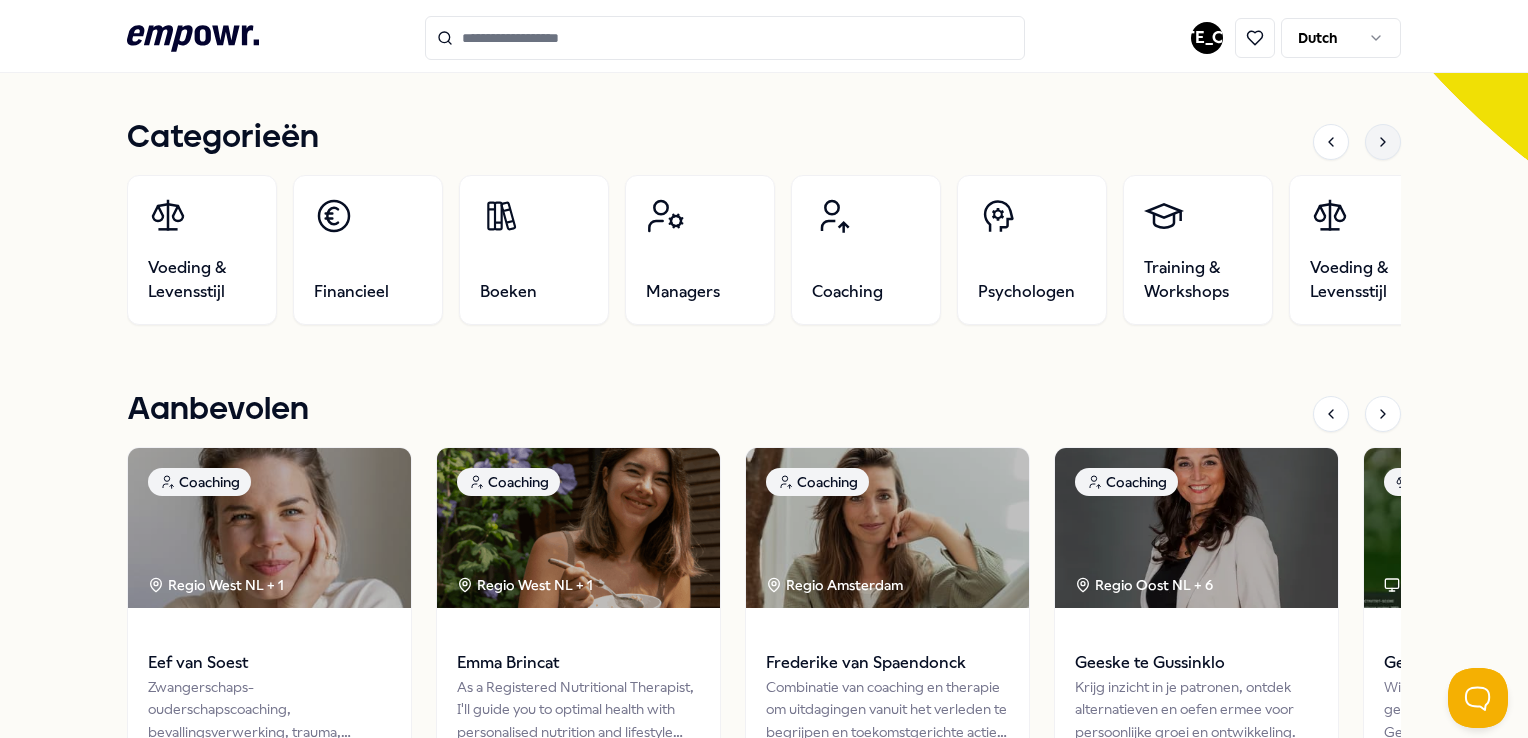 click 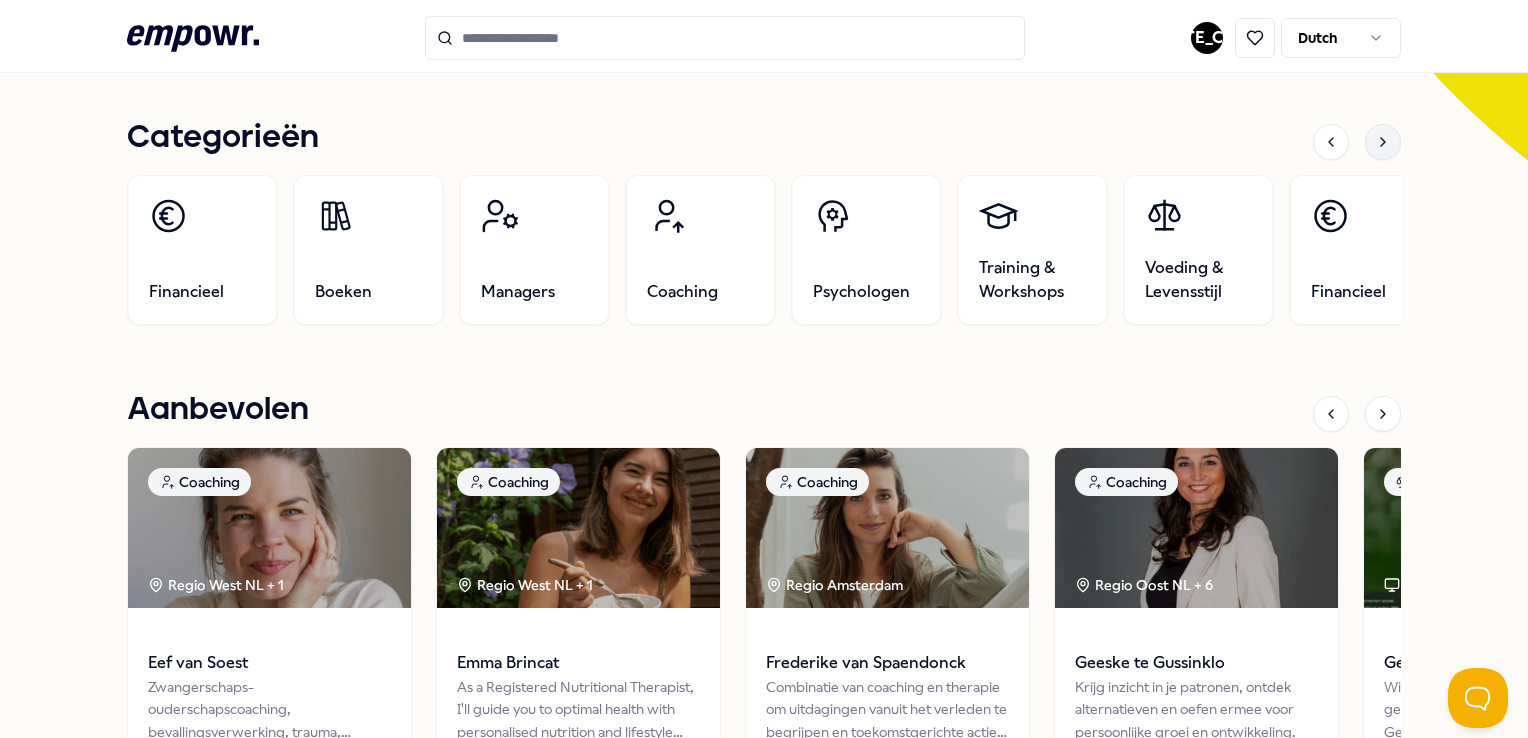 click 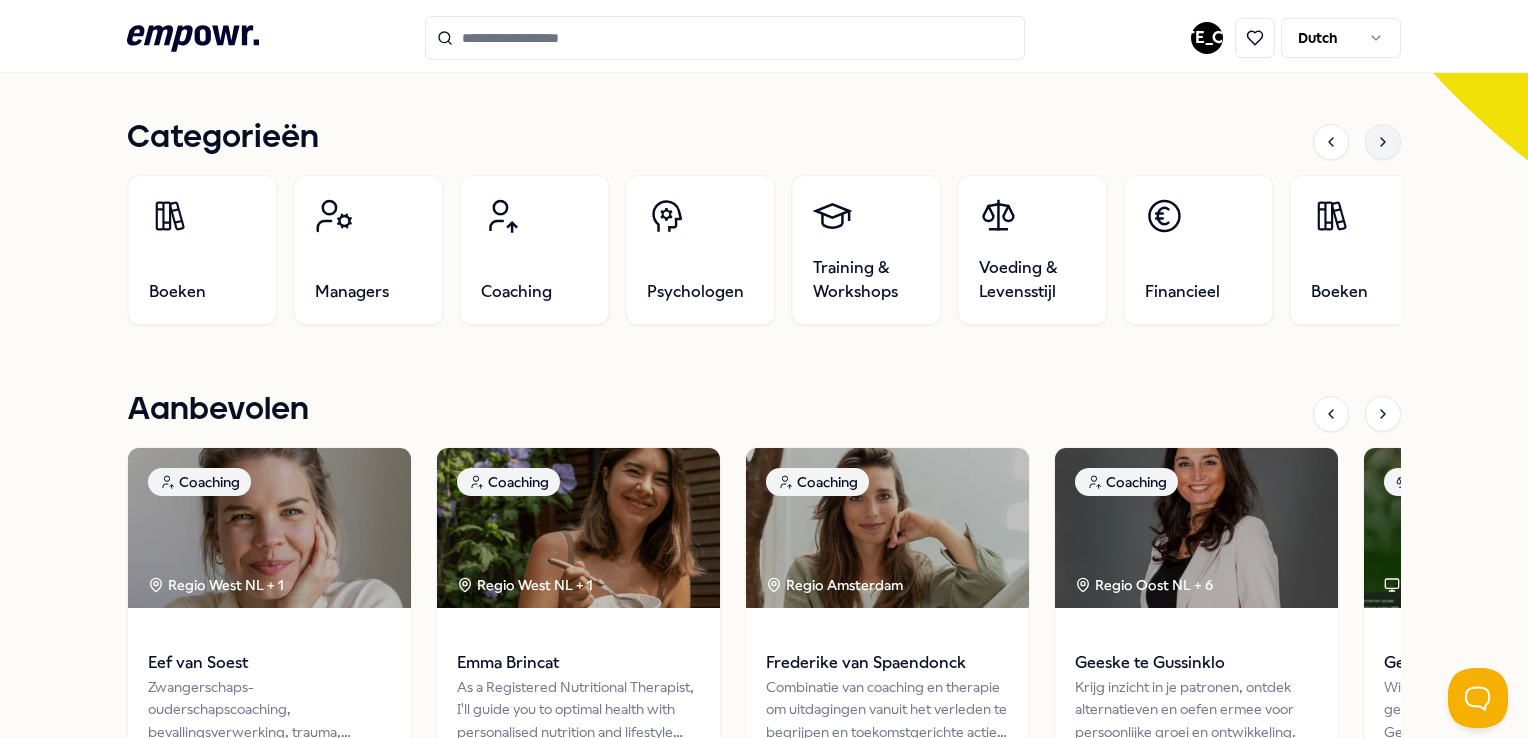 click 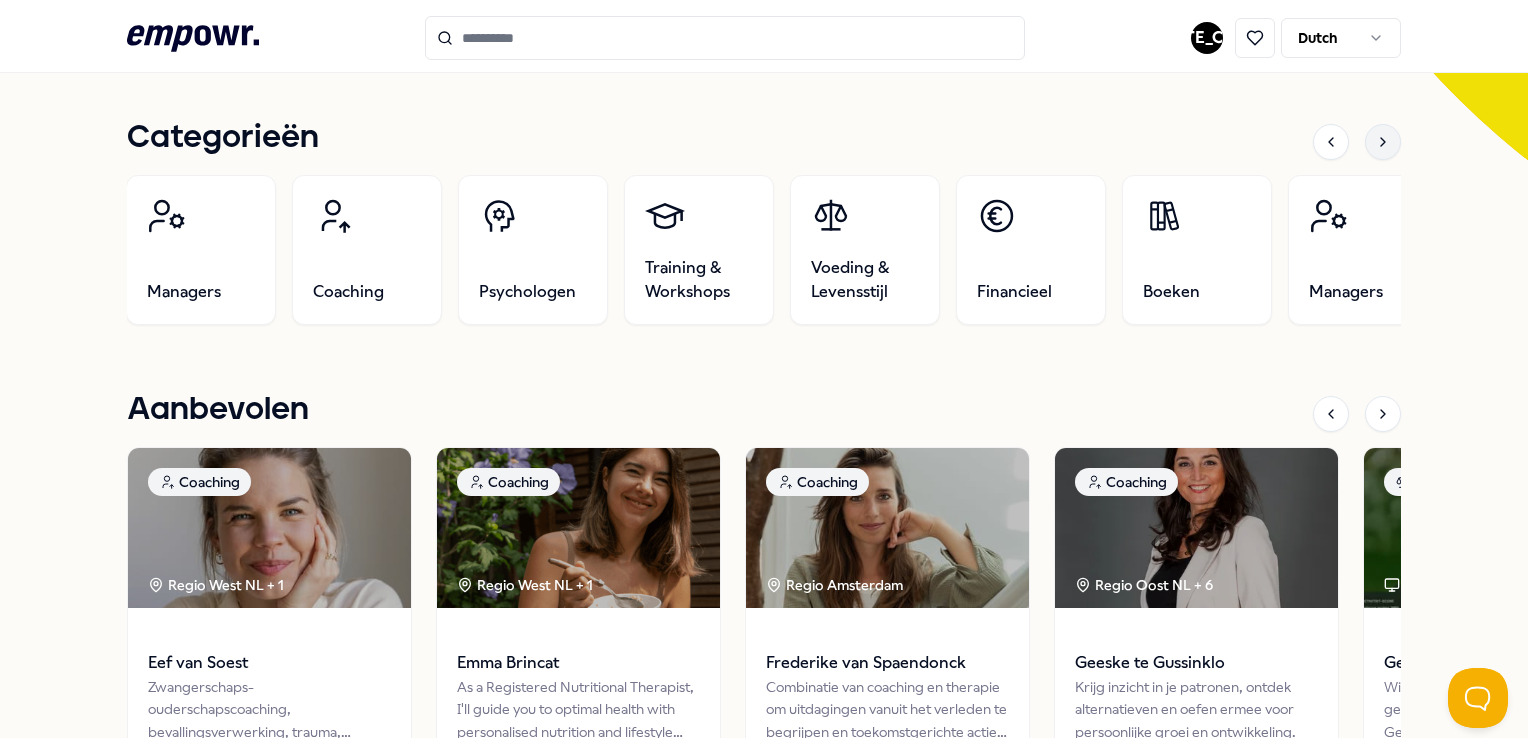 click 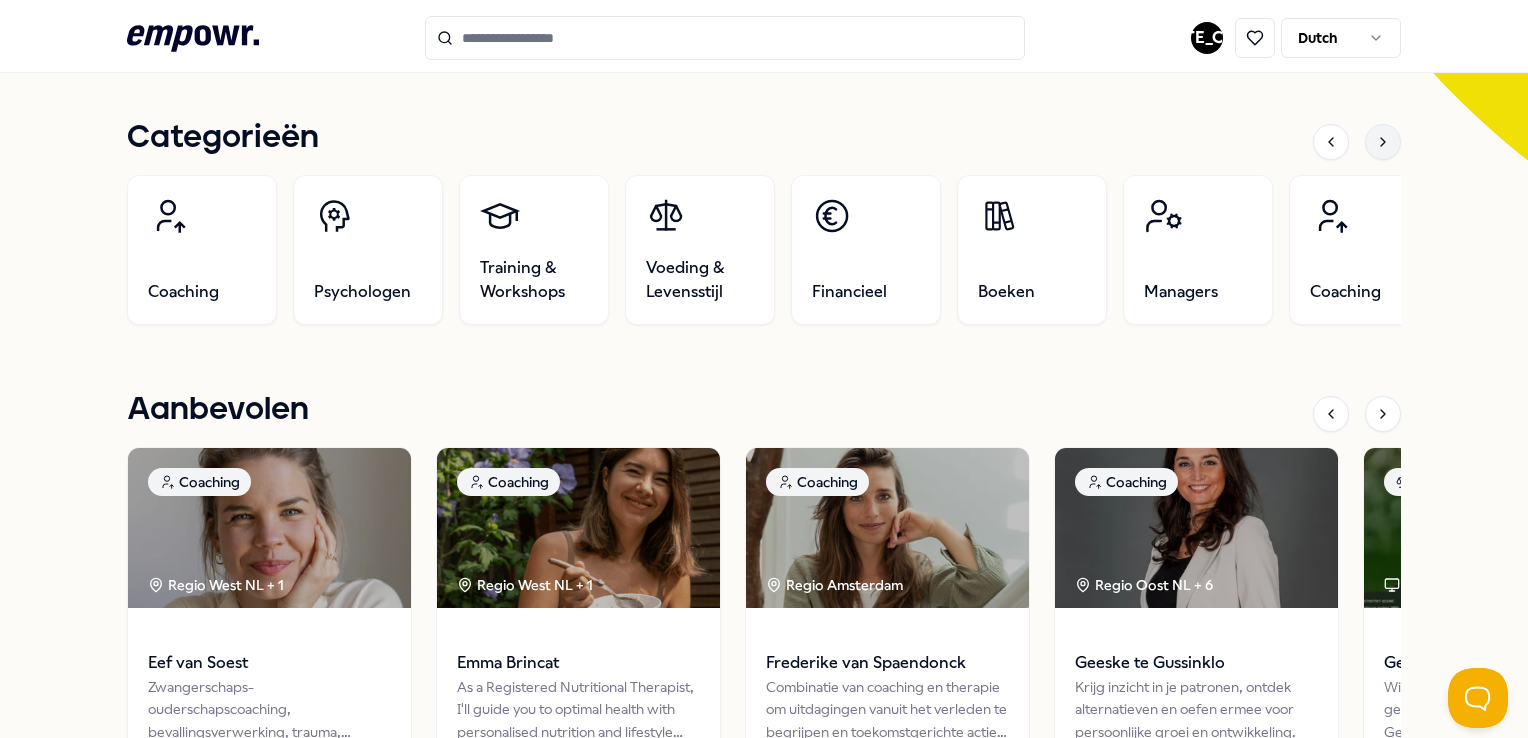 click 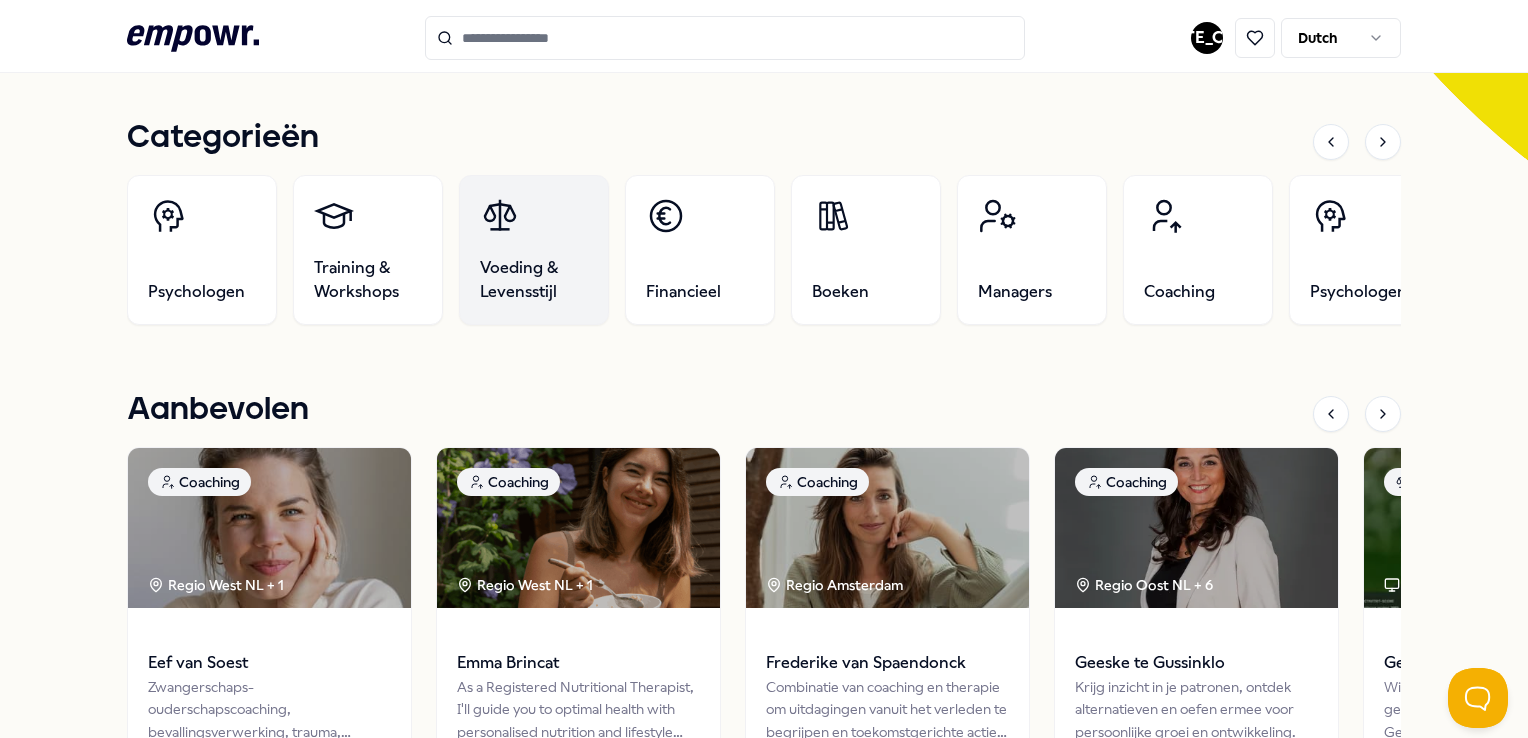 click on "Voeding & Levensstijl" at bounding box center [534, 250] 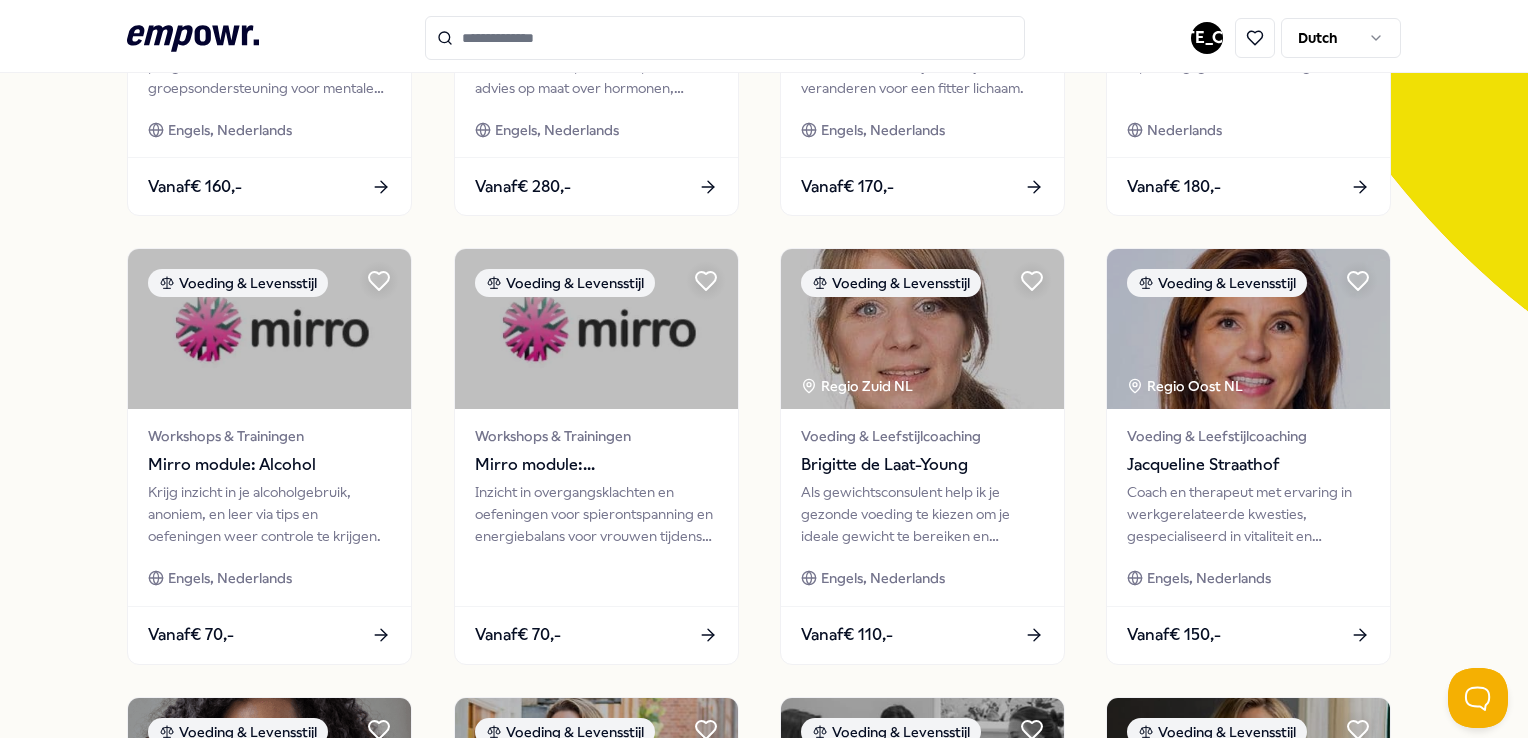 scroll, scrollTop: 0, scrollLeft: 0, axis: both 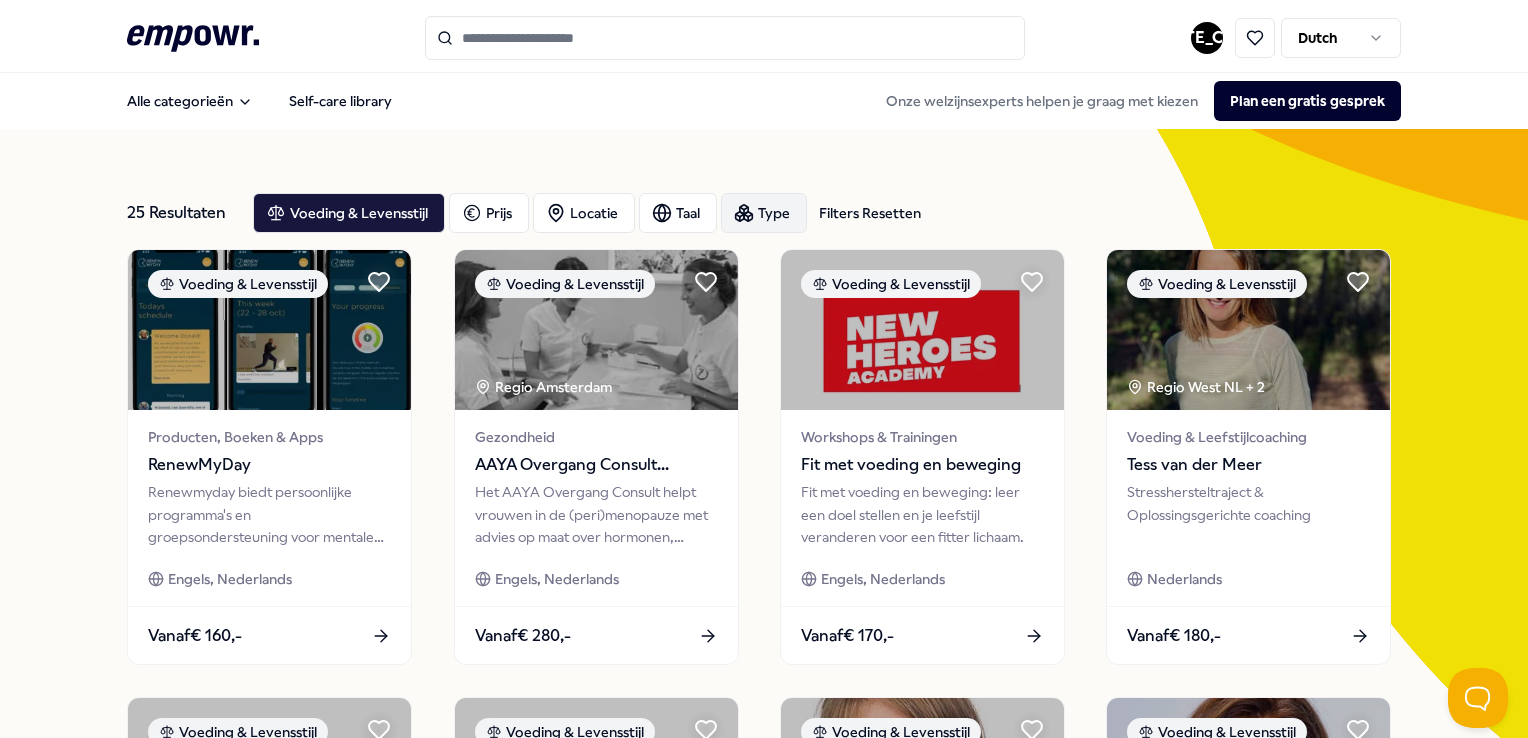 click on "Type" at bounding box center (764, 213) 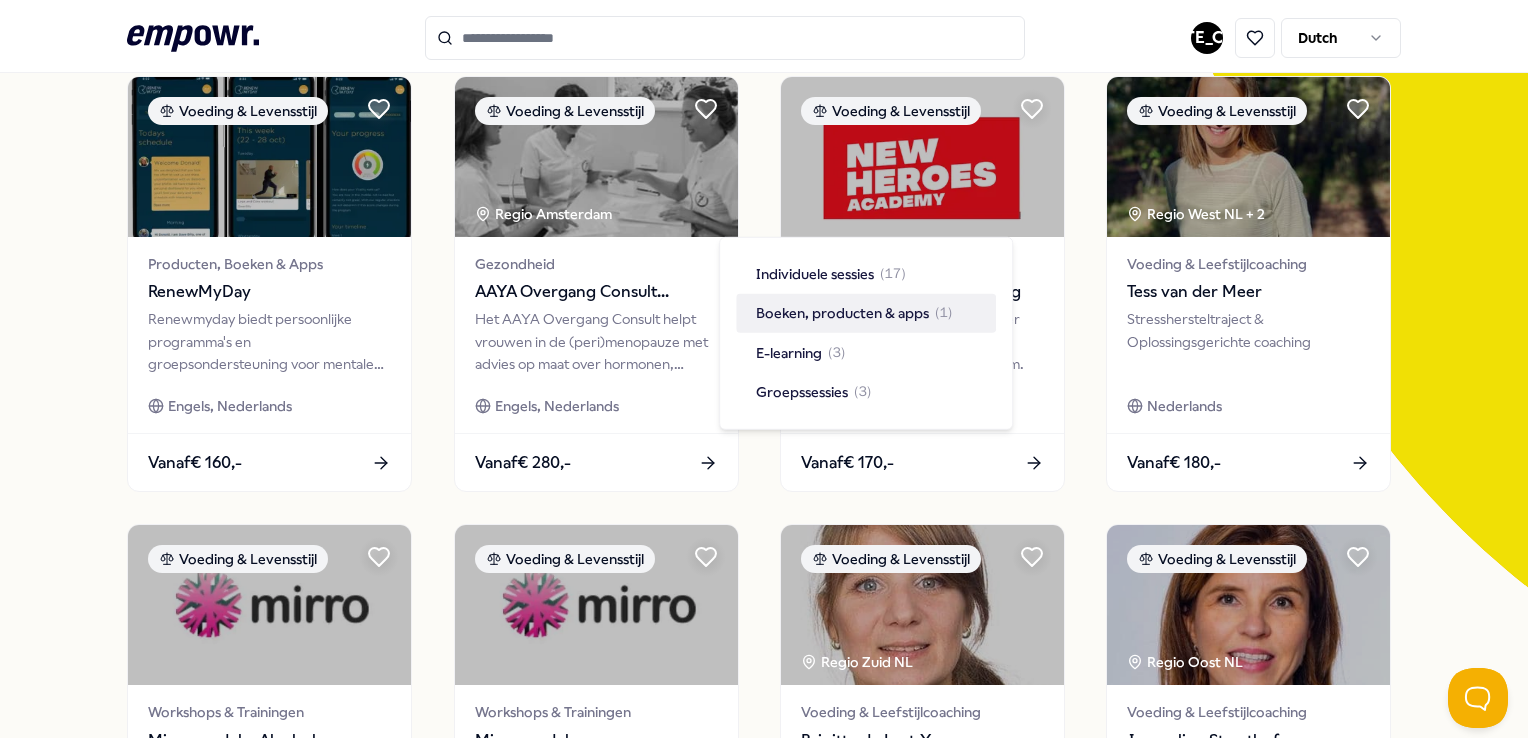 scroll, scrollTop: 0, scrollLeft: 0, axis: both 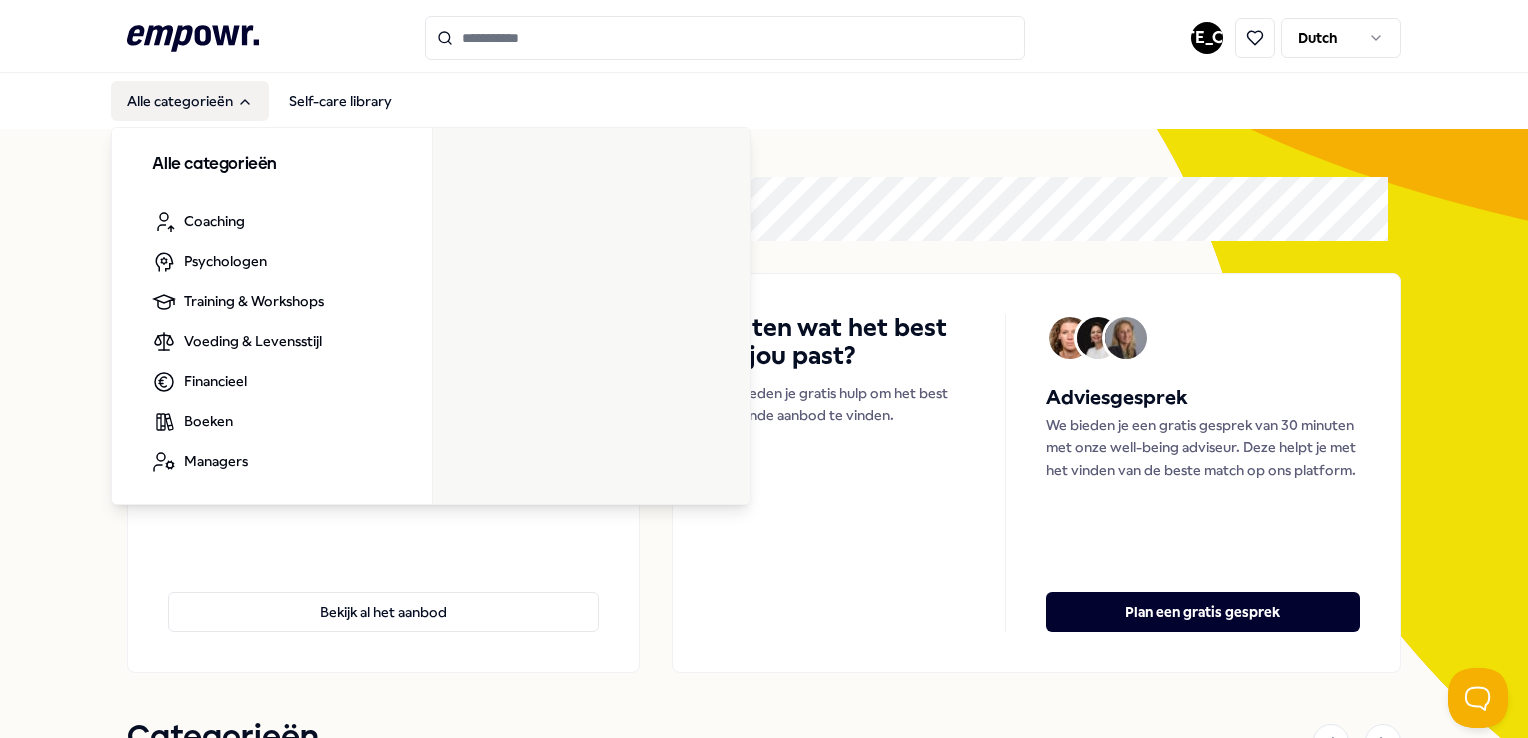 click on "Alle categorieën" at bounding box center (190, 101) 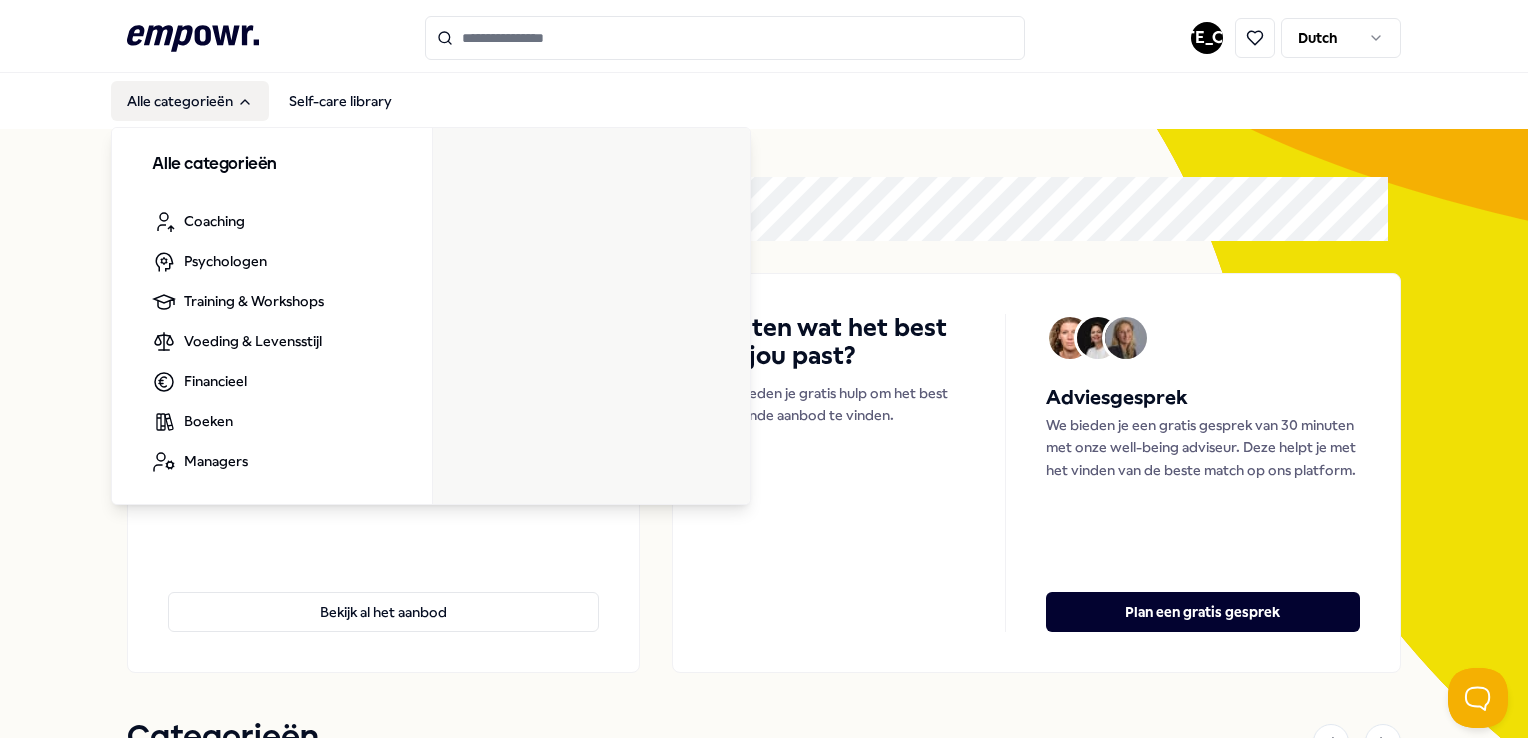 click on "Alle categorieën" at bounding box center (190, 101) 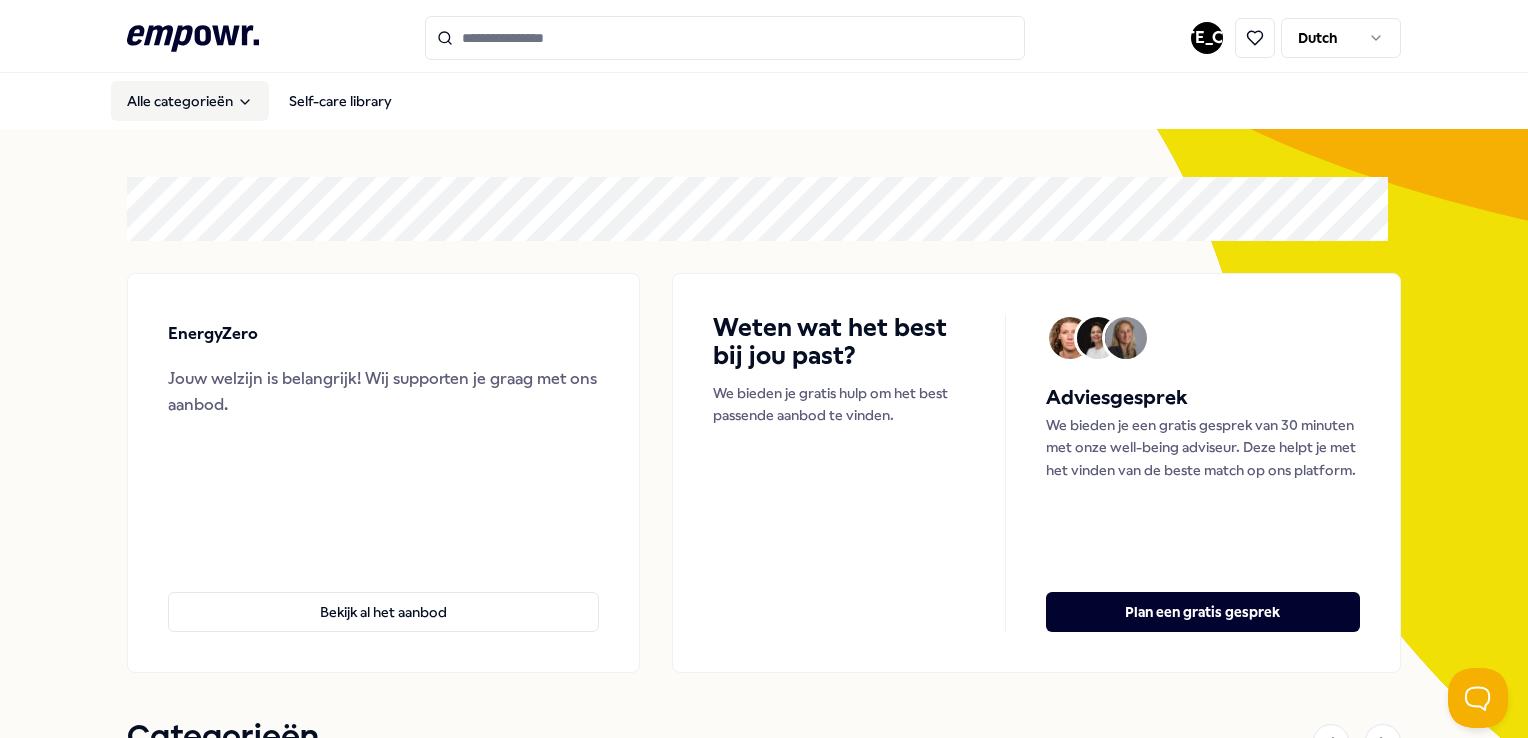 click on "Alle categorieën" at bounding box center (190, 101) 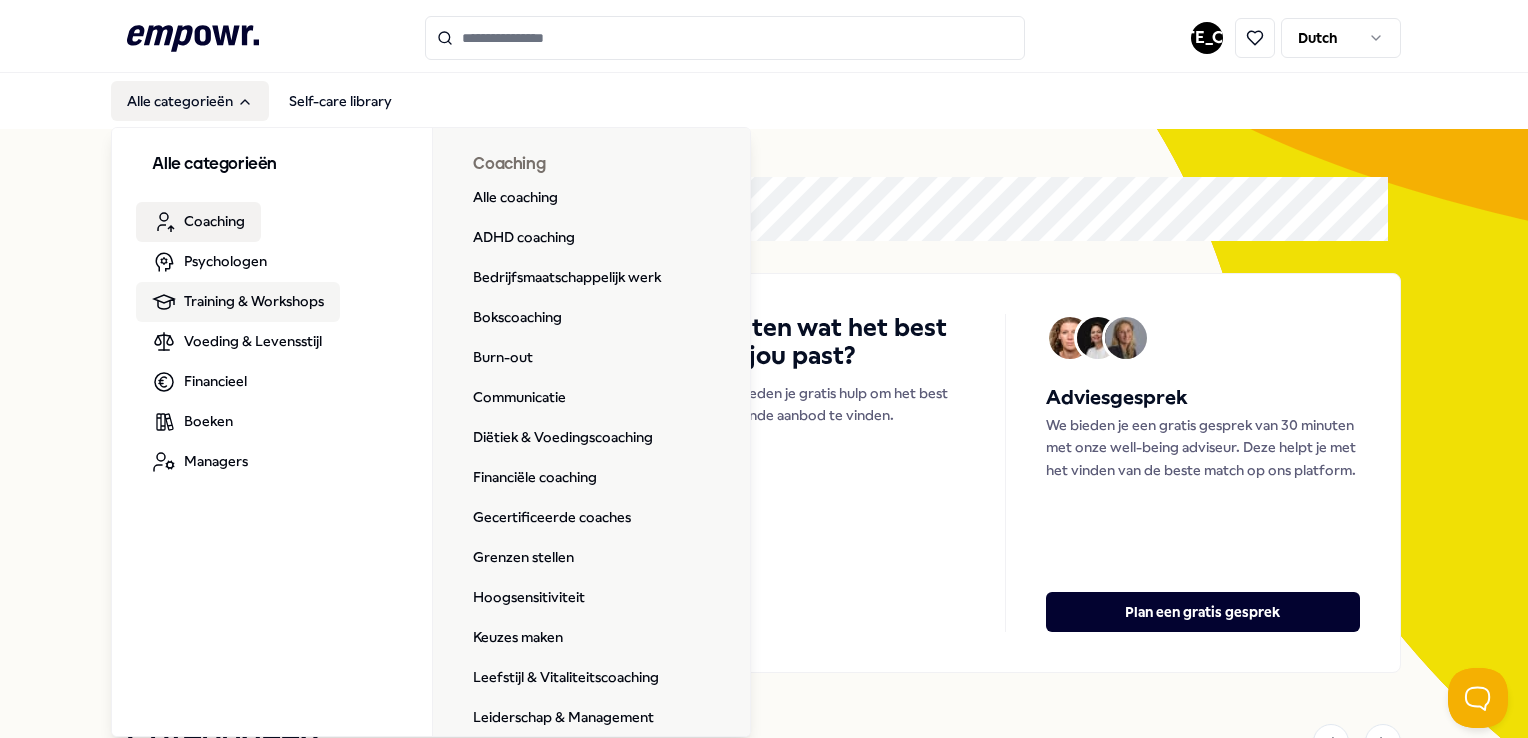 scroll, scrollTop: 0, scrollLeft: 0, axis: both 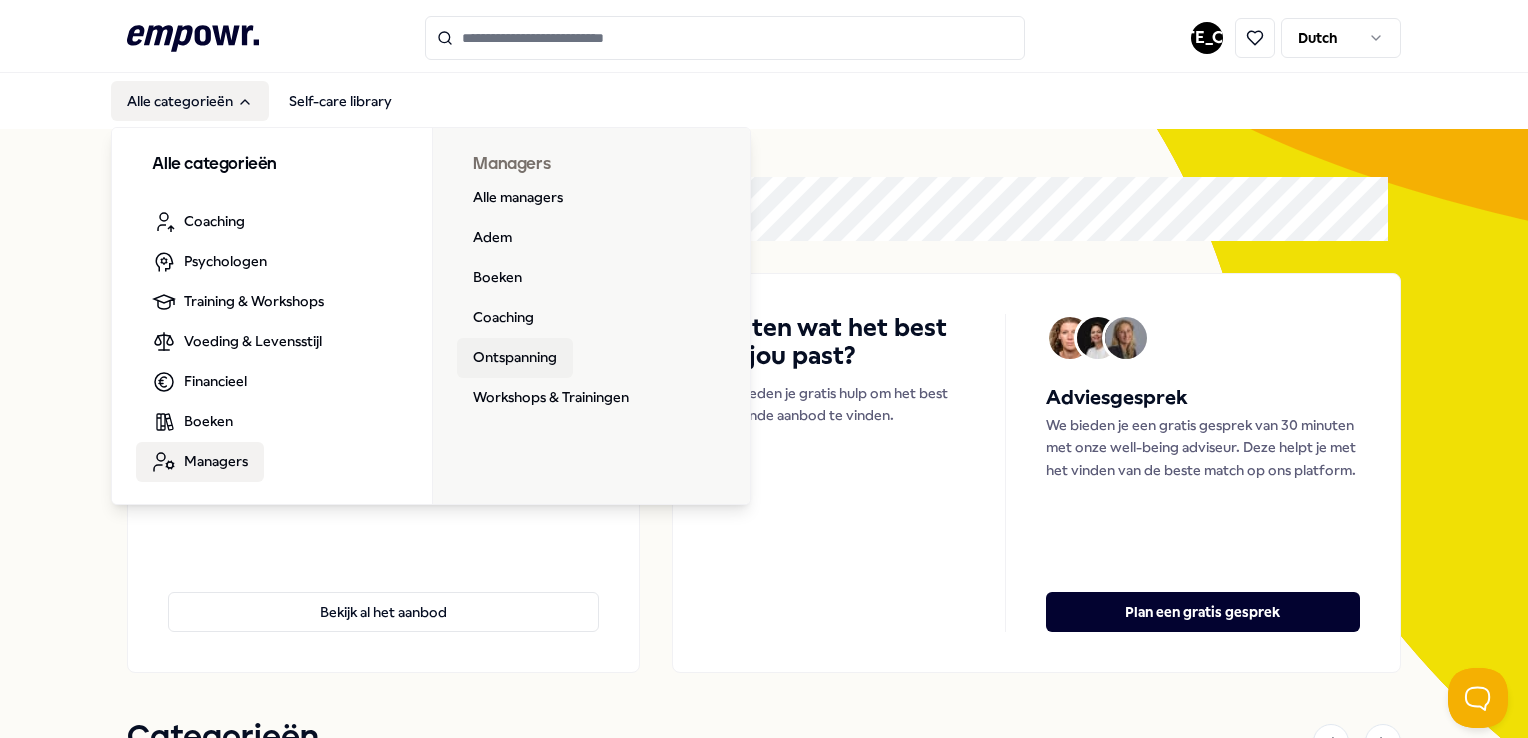 click on "Ontspanning" at bounding box center [515, 358] 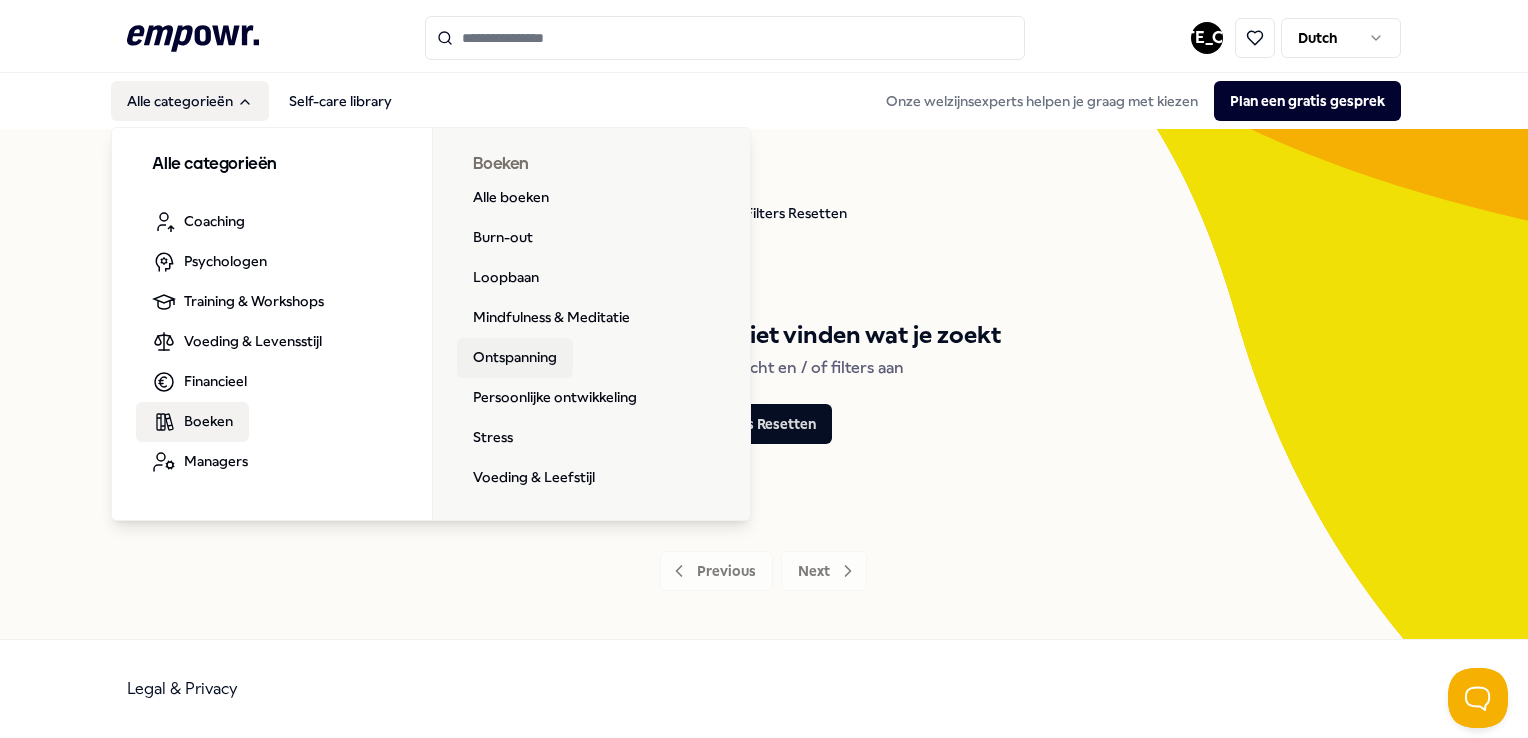 click on "Ontspanning" at bounding box center (515, 358) 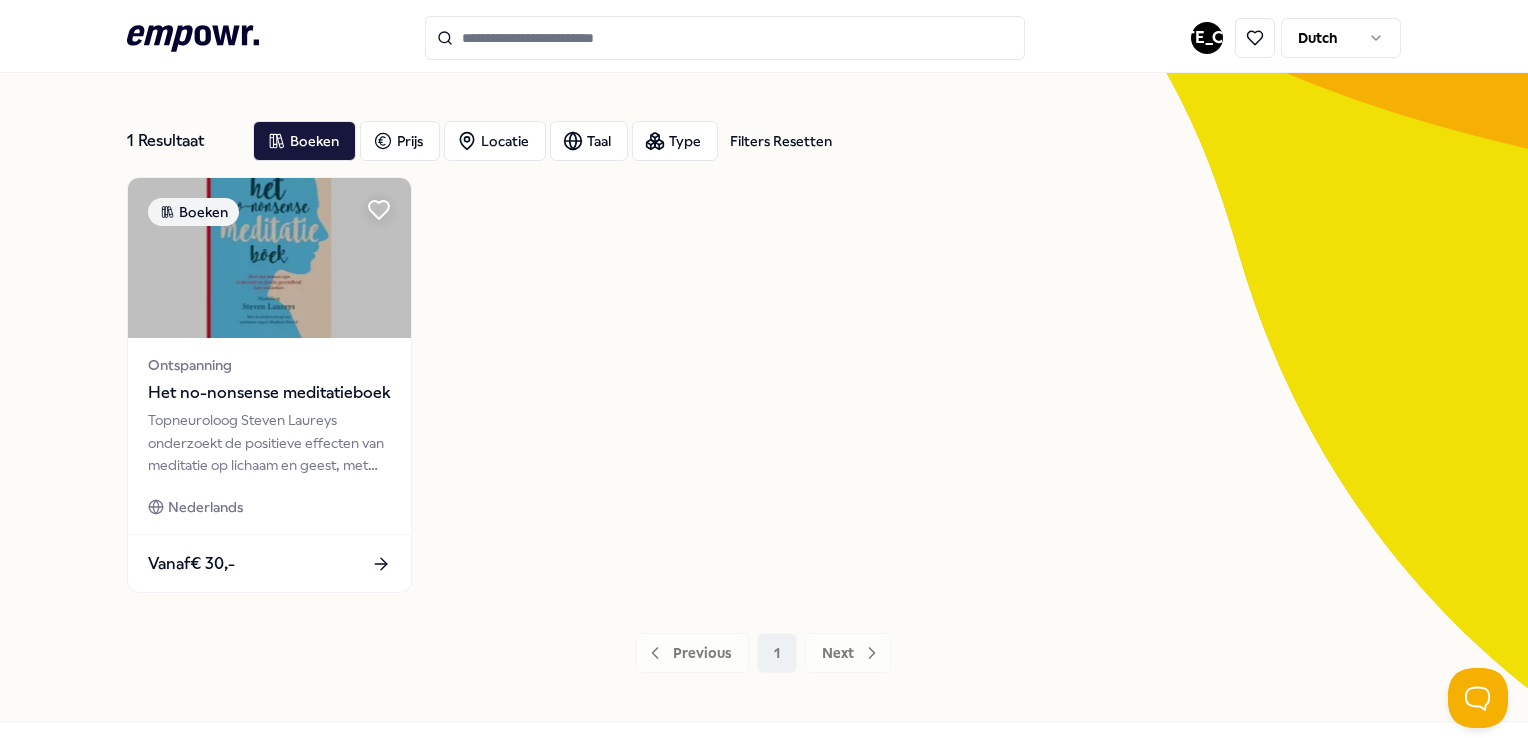scroll, scrollTop: 153, scrollLeft: 0, axis: vertical 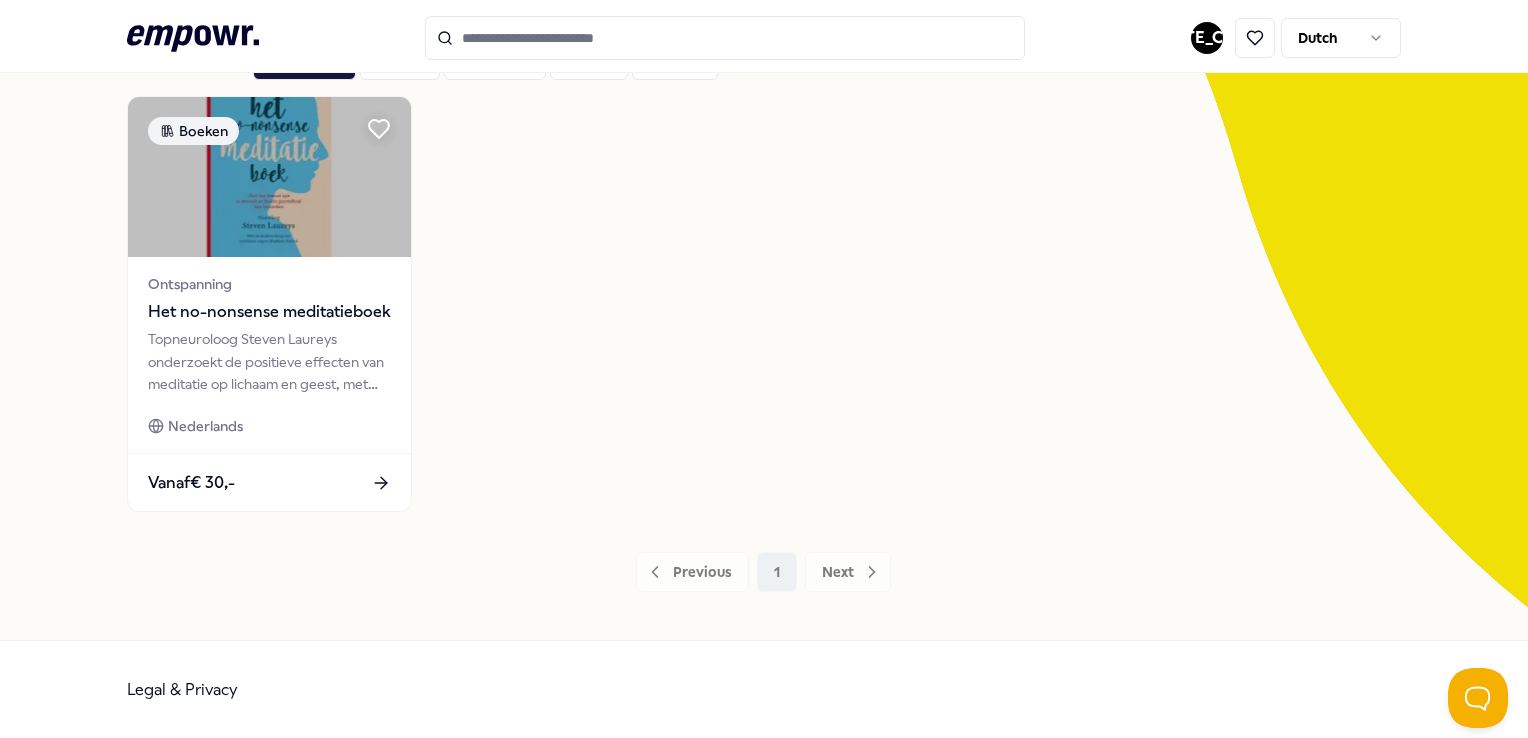 click on ".empowr-logo_svg__cls-1{fill:#03032f} [COUNTRY_CODE] Dutch Alle categorieën   Self-care library Onze welzijnsexperts helpen je graag met kiezen Plan een gratis gesprek 1 Resultaat Filters Resetten Boeken Prijs Locatie Taal Type Filters Resetten Boeken Ontspanning Het no-nonsense meditatieboek Topneuroloog Steven Laureys onderzoekt de positieve effecten van meditatie op
lichaam en geest, met wetenschappelijke onderbouwing. Nederlands Vanaf  € 30,- Previous 1 Next Legal & Privacy" at bounding box center (764, 369) 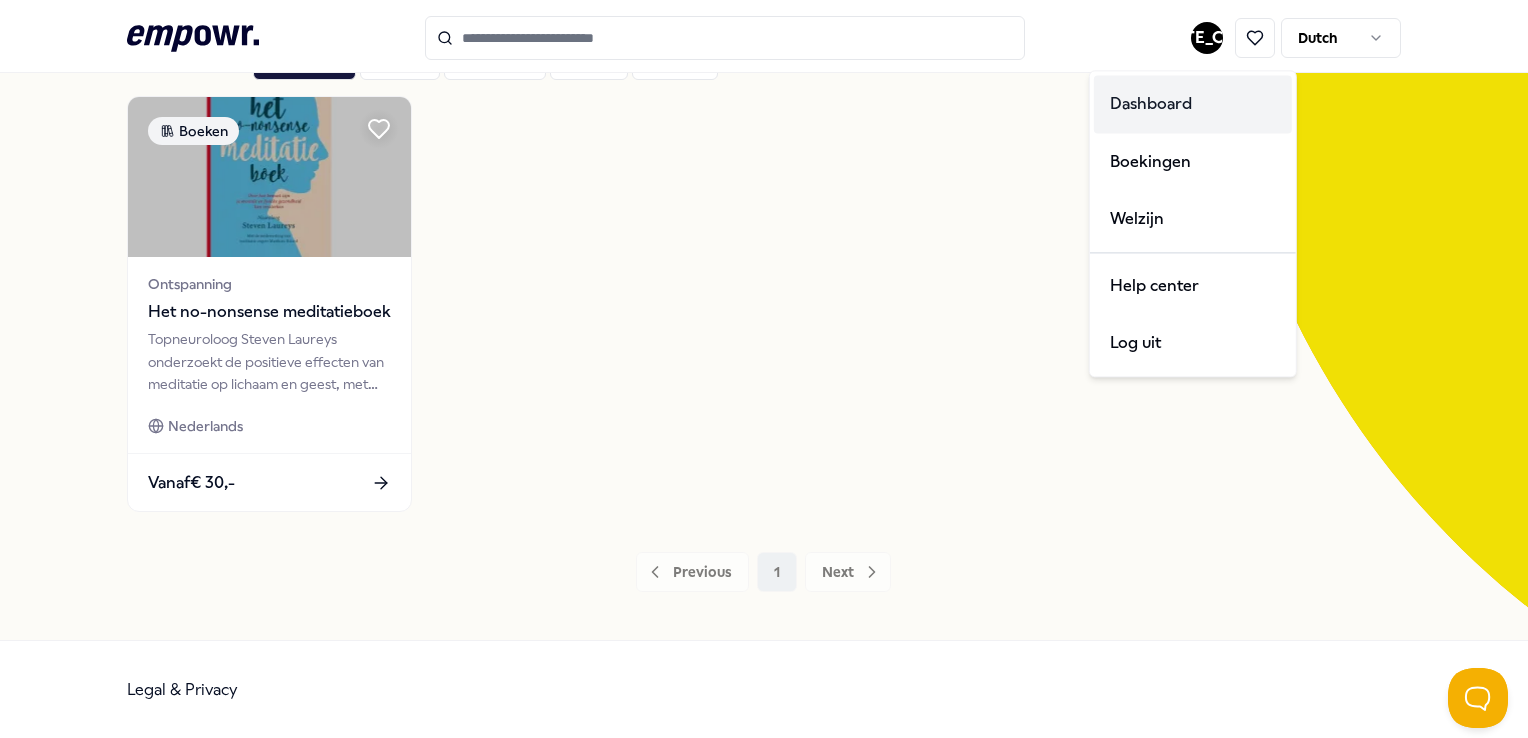click on "Dashboard" at bounding box center (1193, 104) 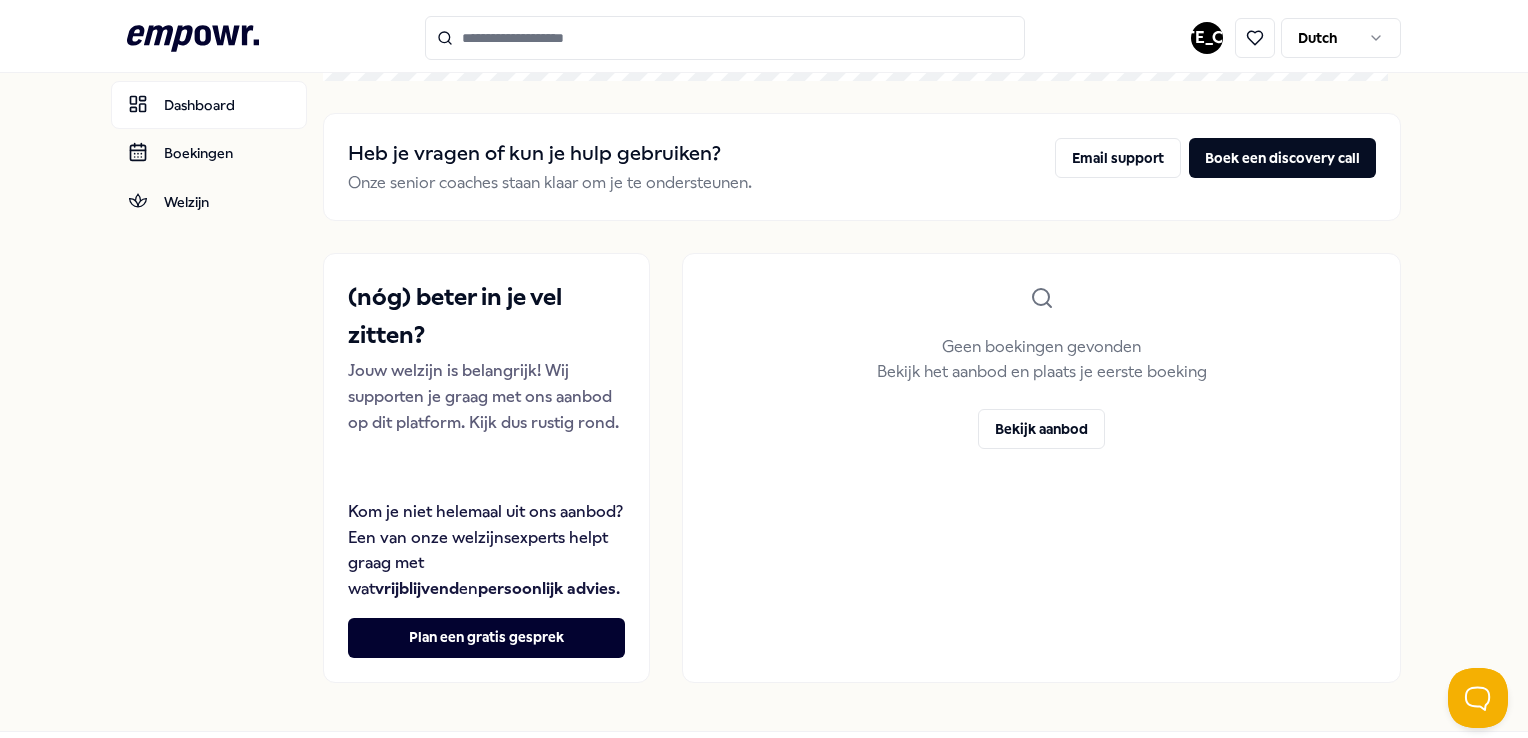 scroll, scrollTop: 0, scrollLeft: 0, axis: both 